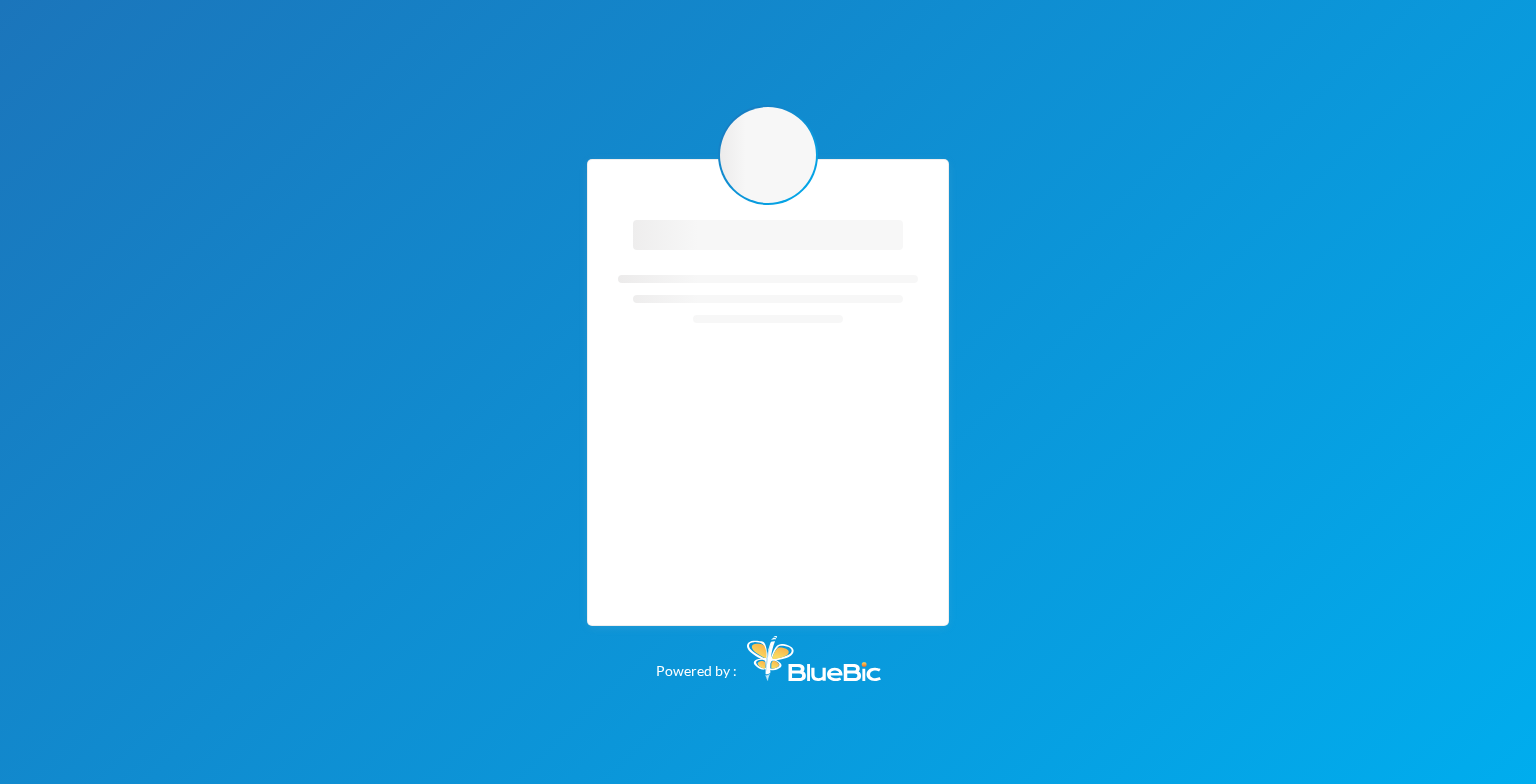 scroll, scrollTop: 0, scrollLeft: 0, axis: both 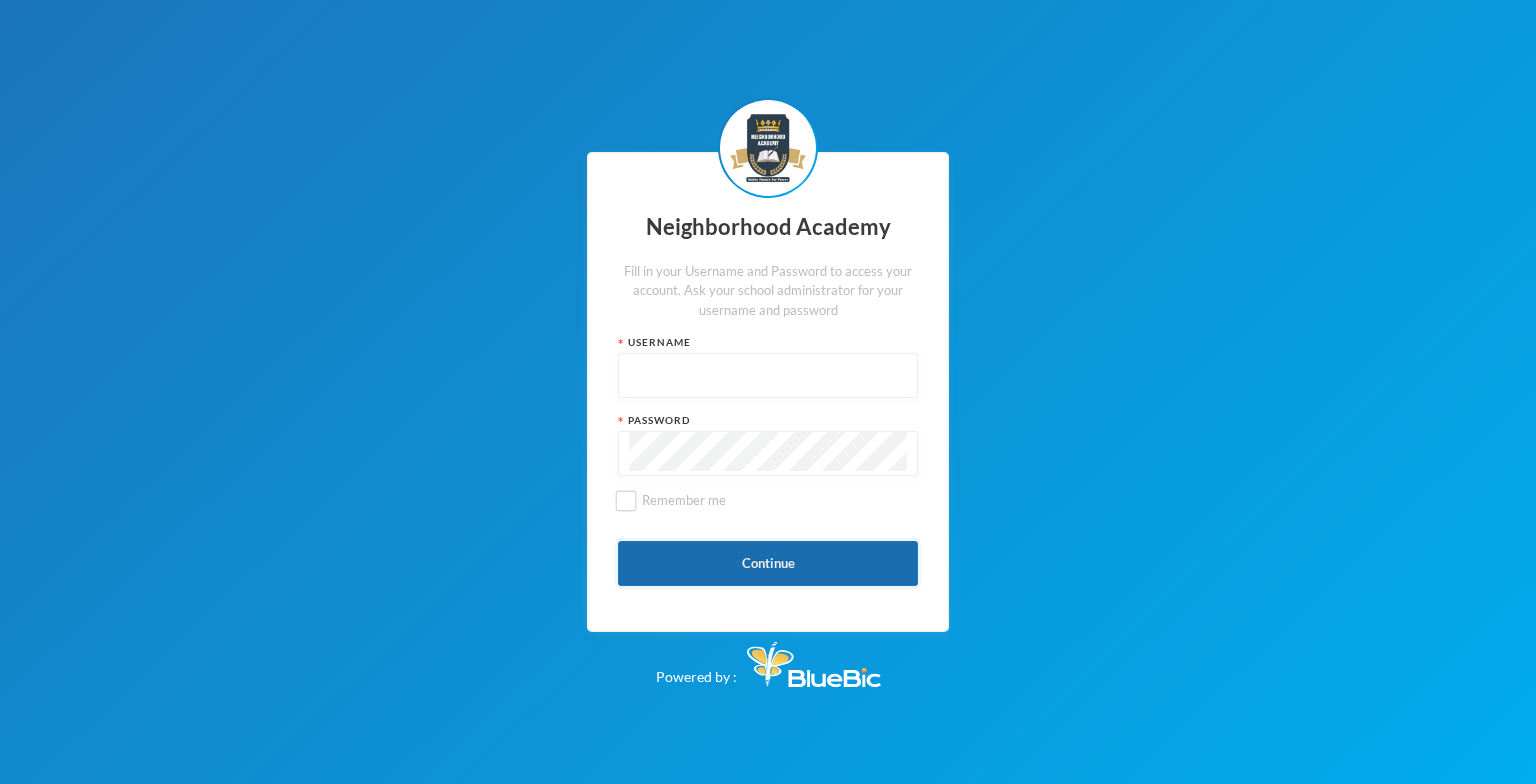 type on "admin" 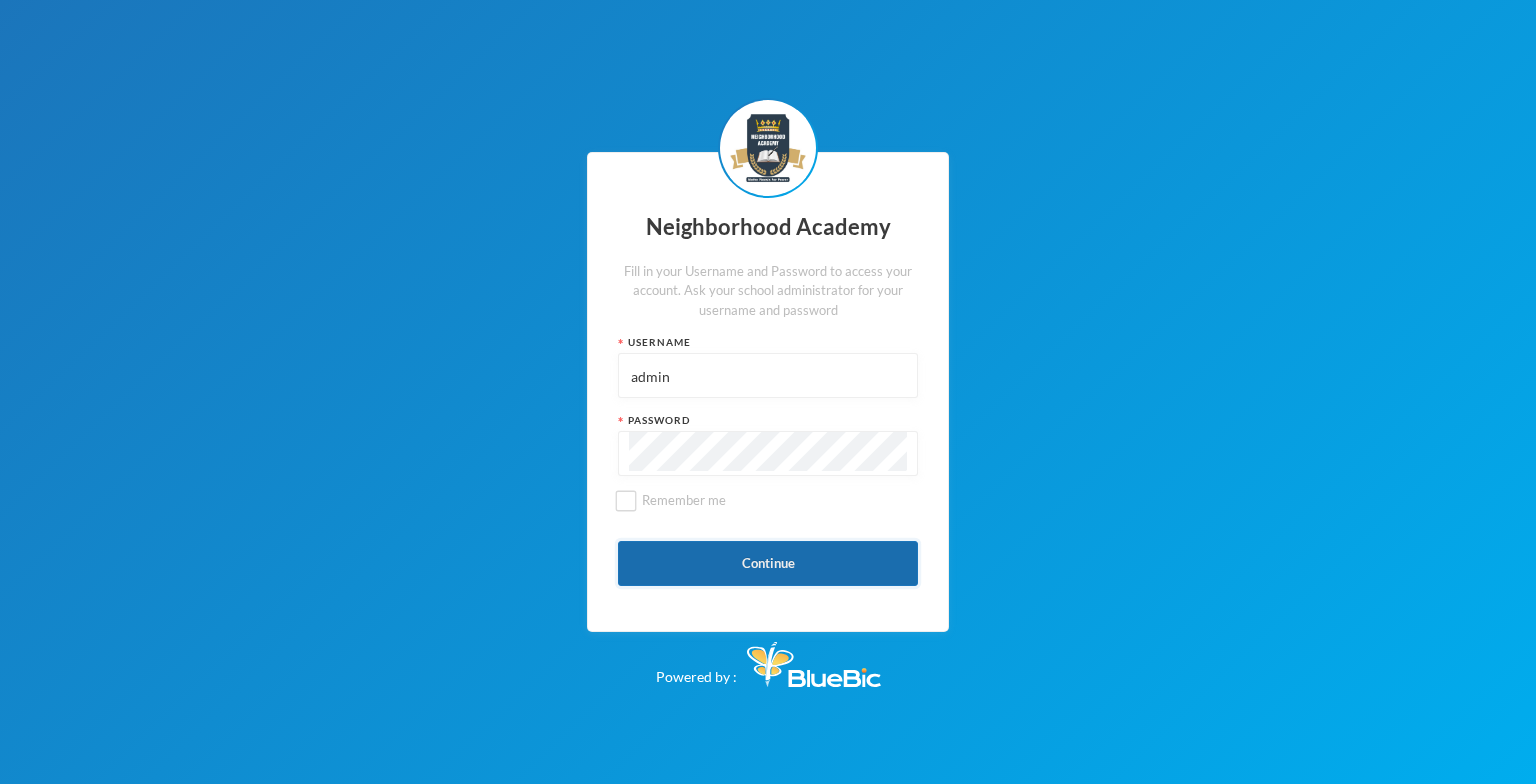 click on "Continue" at bounding box center (768, 563) 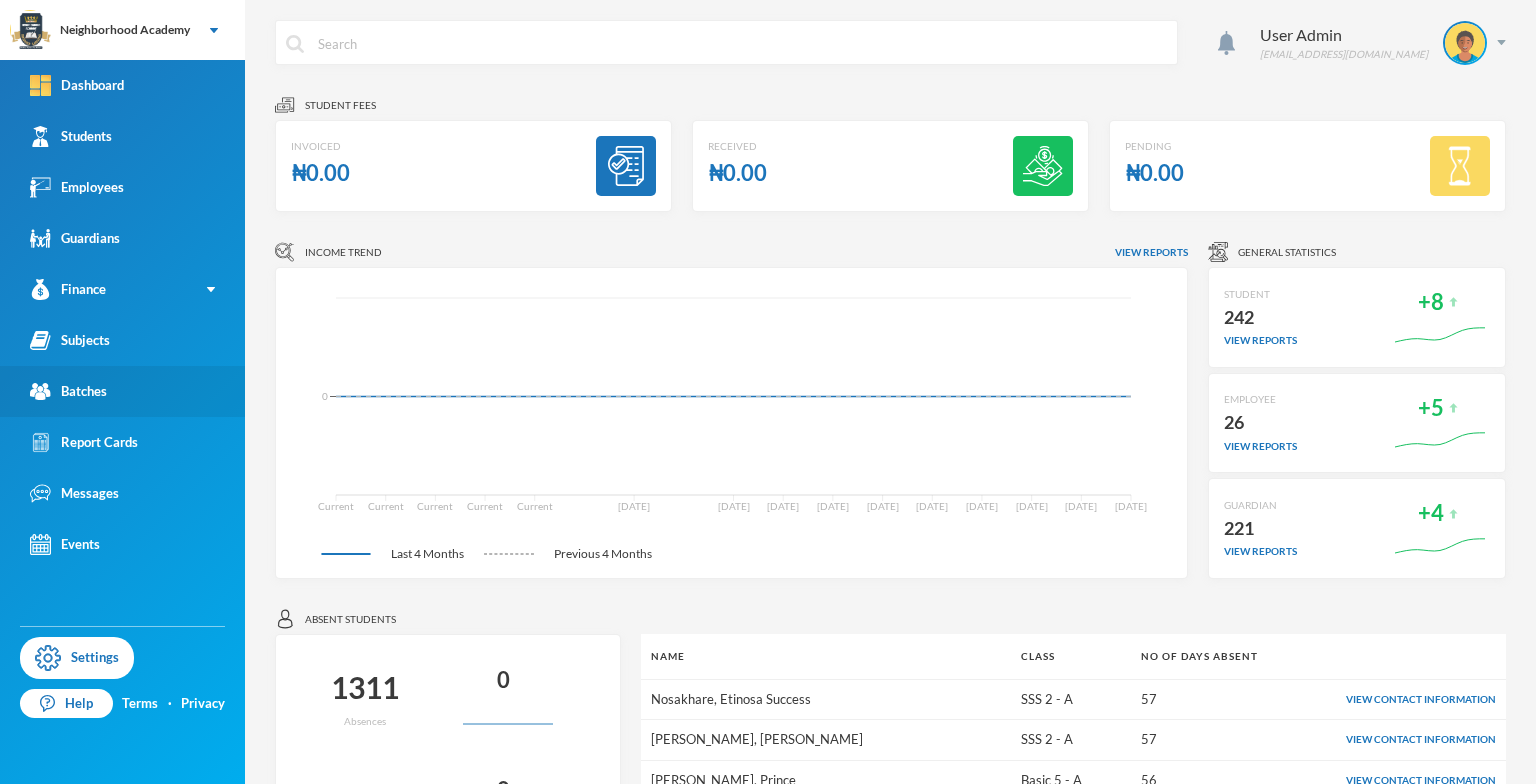 click on "Batches" at bounding box center (68, 391) 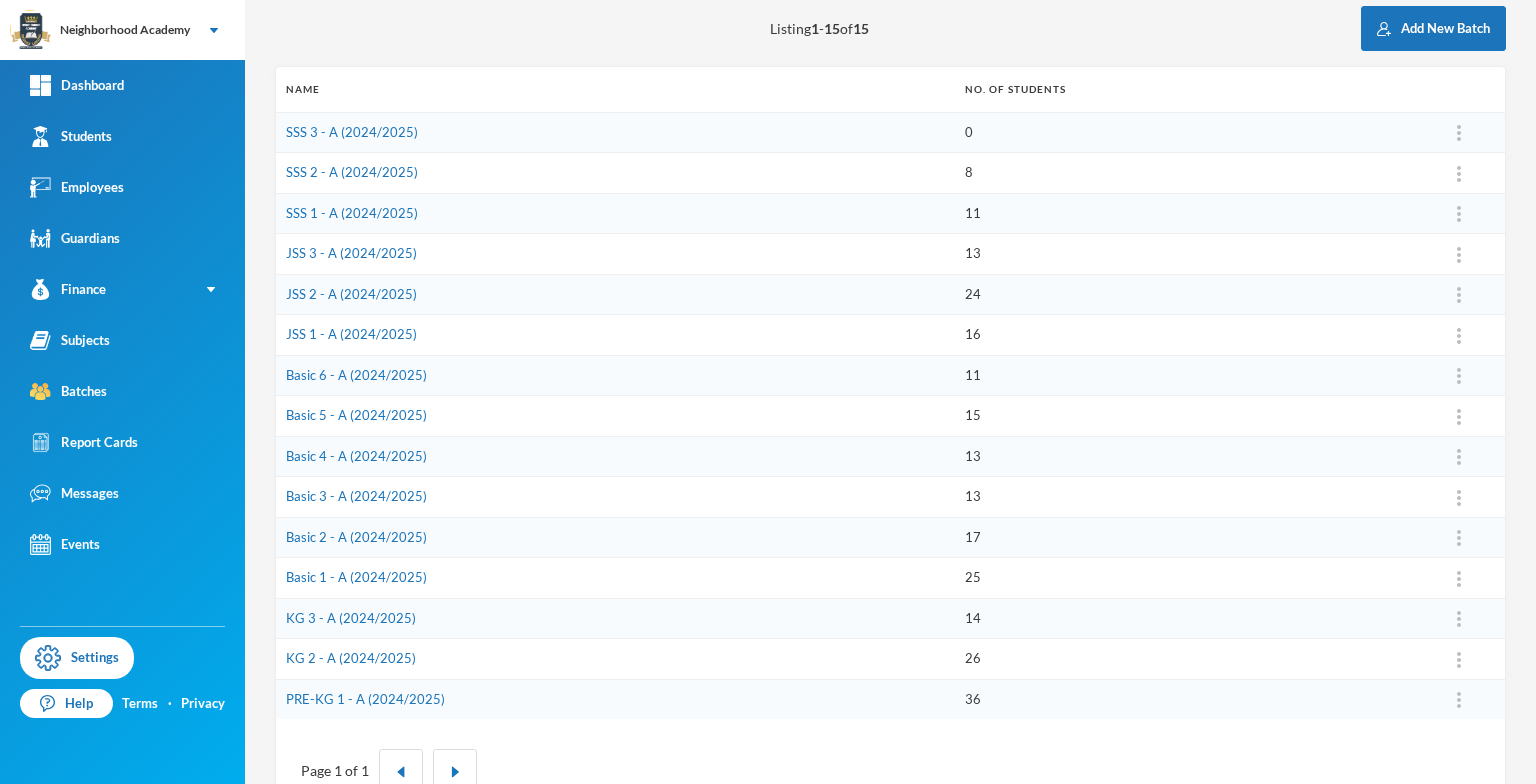 scroll, scrollTop: 279, scrollLeft: 0, axis: vertical 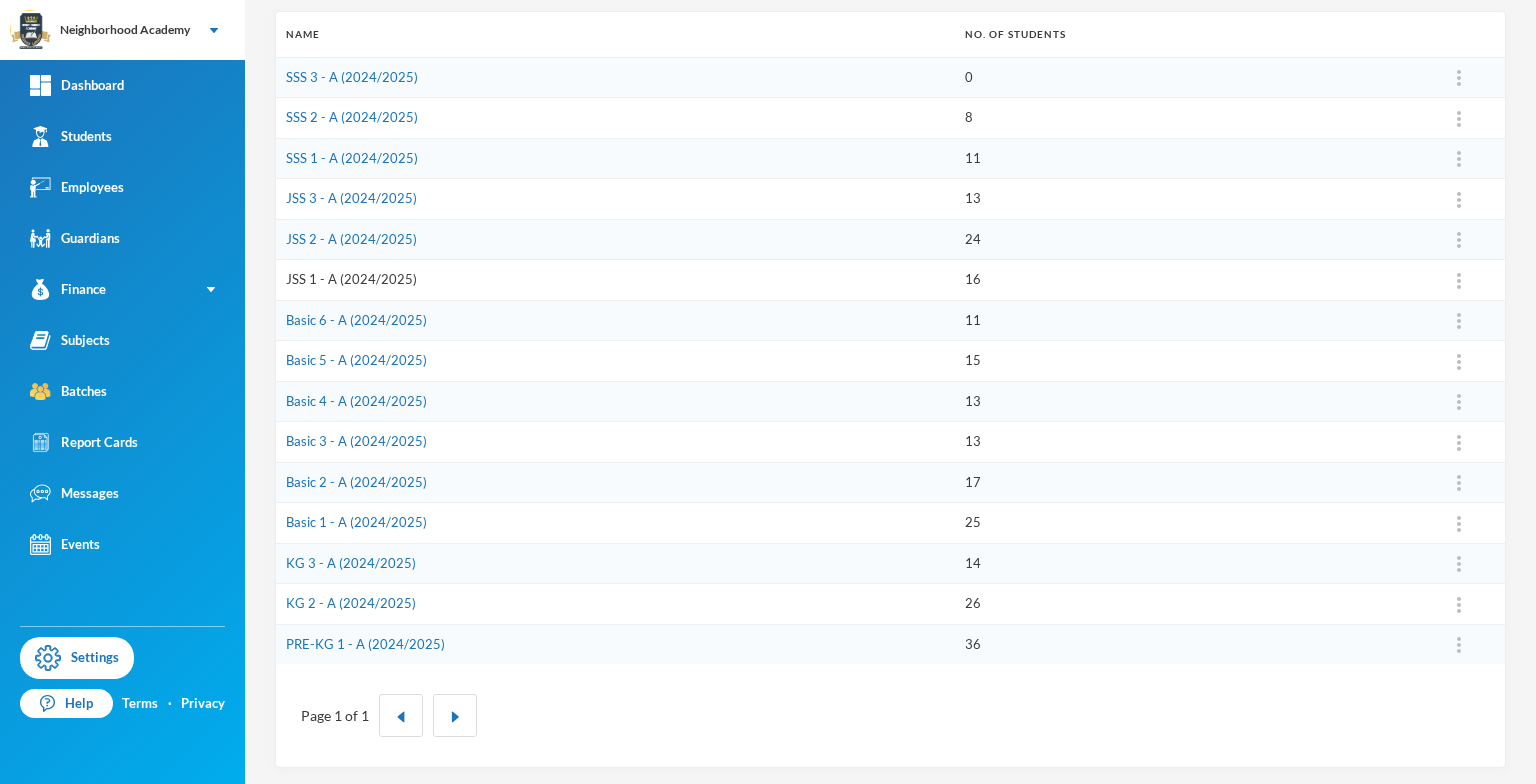 click on "JSS 1 - A (2024/2025)" at bounding box center (351, 279) 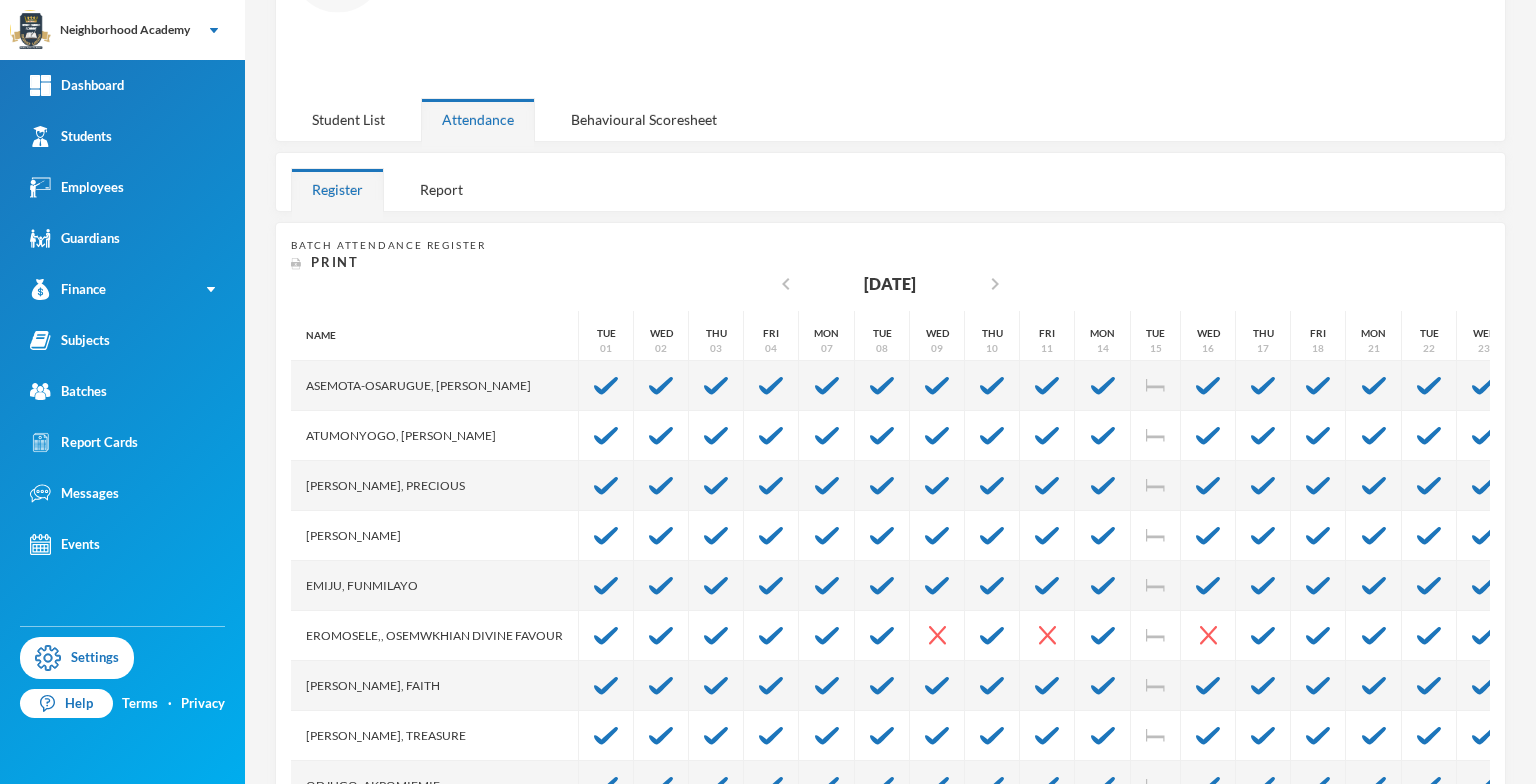 scroll, scrollTop: 246, scrollLeft: 0, axis: vertical 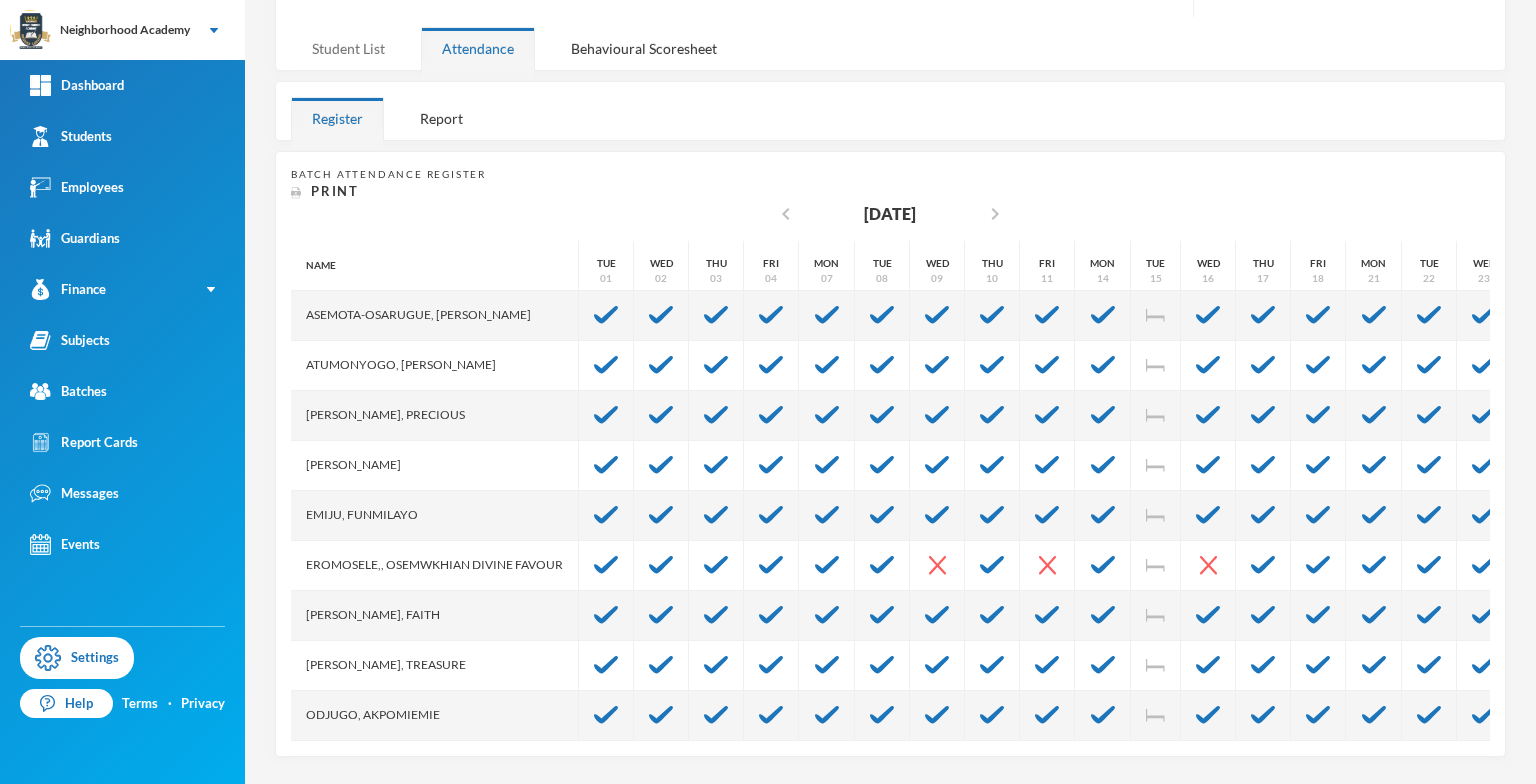 click on "Student List" at bounding box center [348, 48] 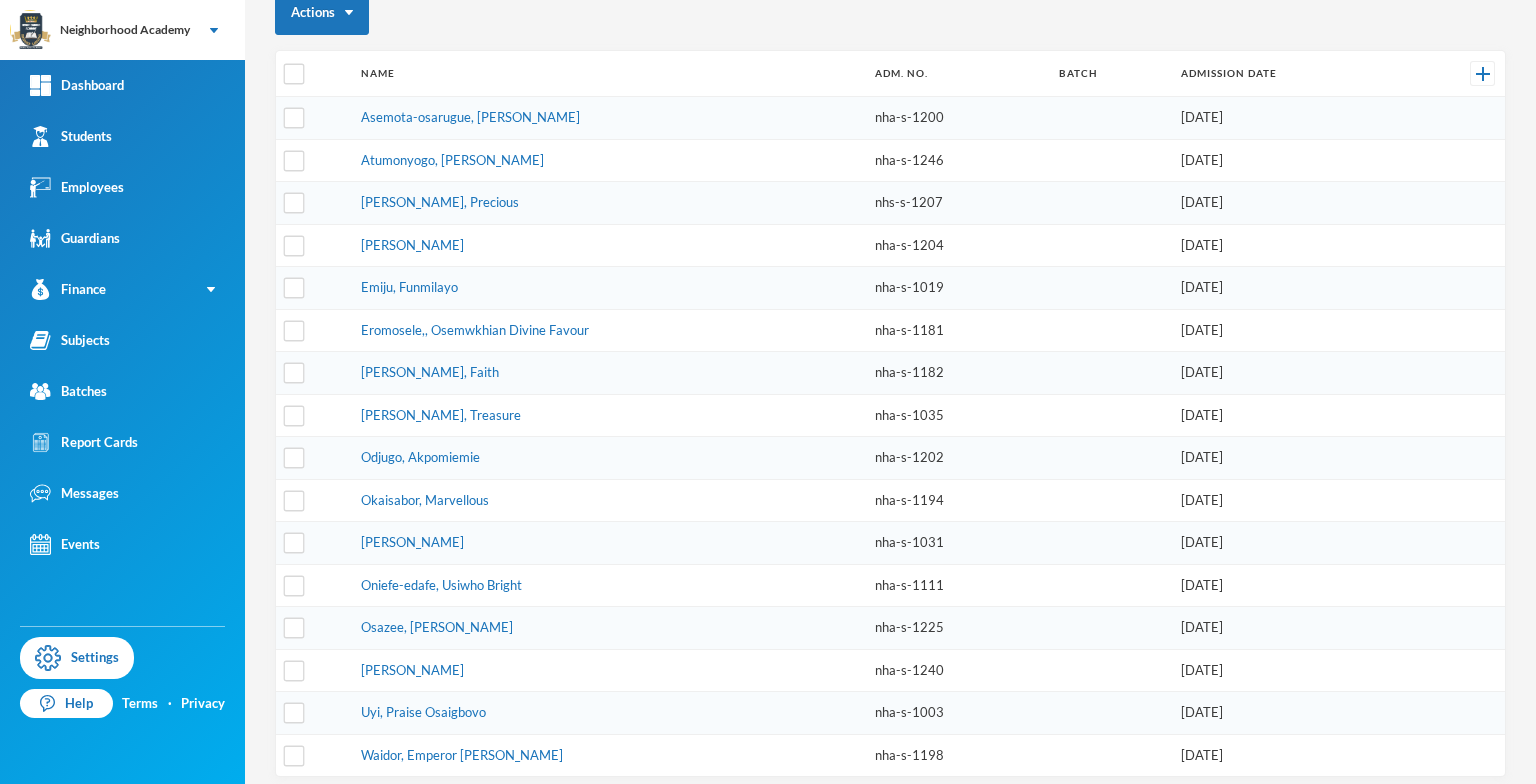 scroll, scrollTop: 237, scrollLeft: 0, axis: vertical 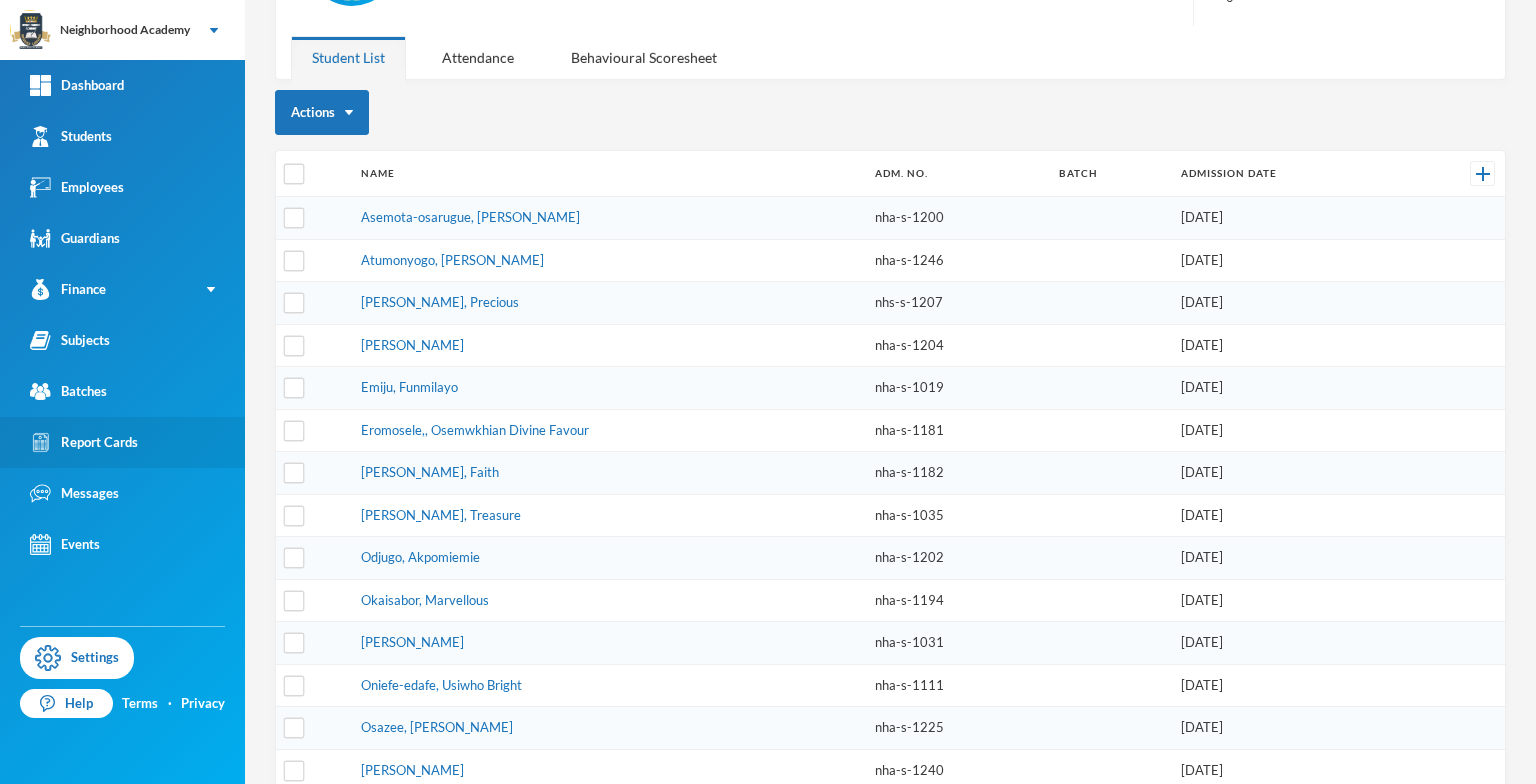 click on "Report Cards" at bounding box center [84, 442] 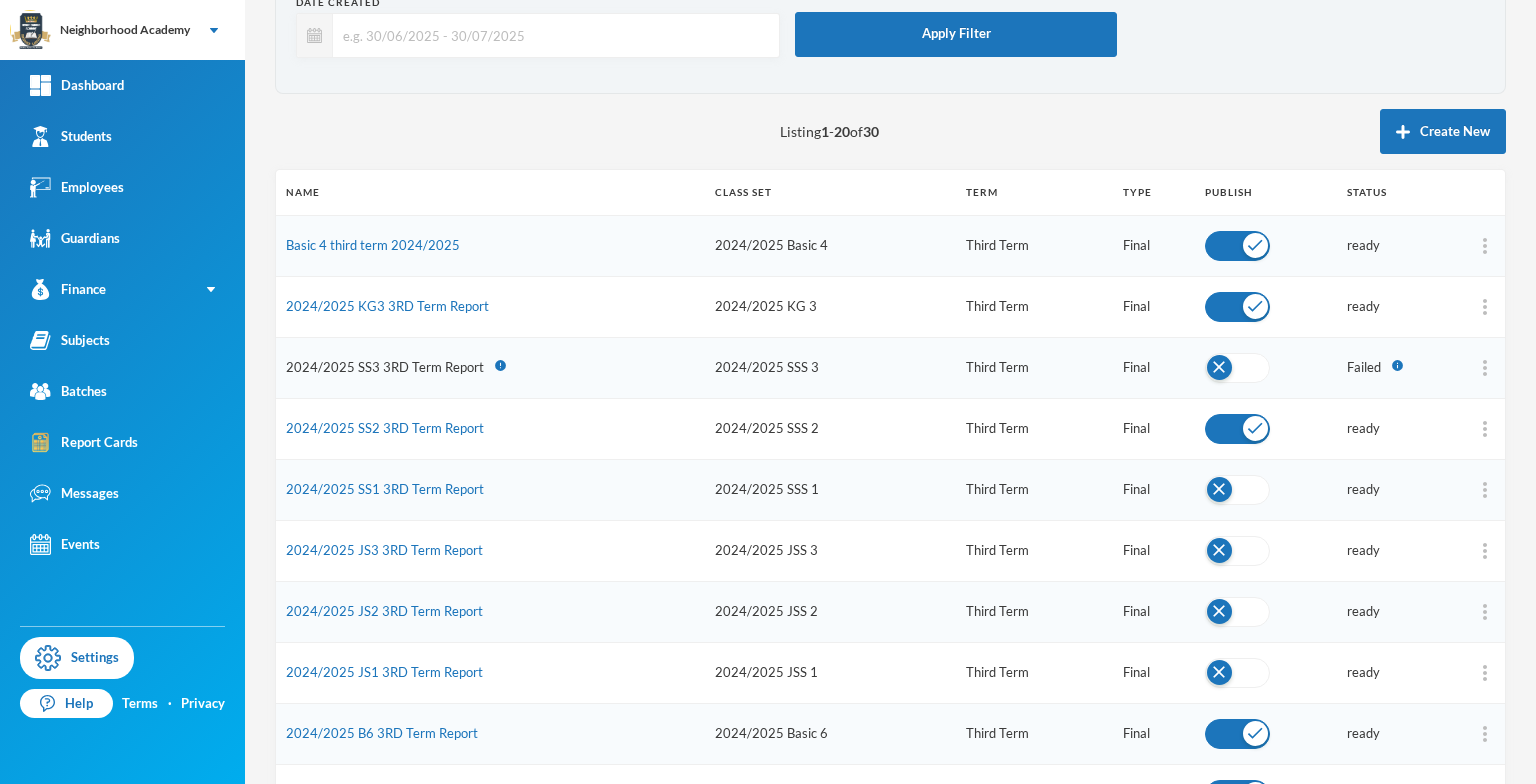 scroll, scrollTop: 200, scrollLeft: 0, axis: vertical 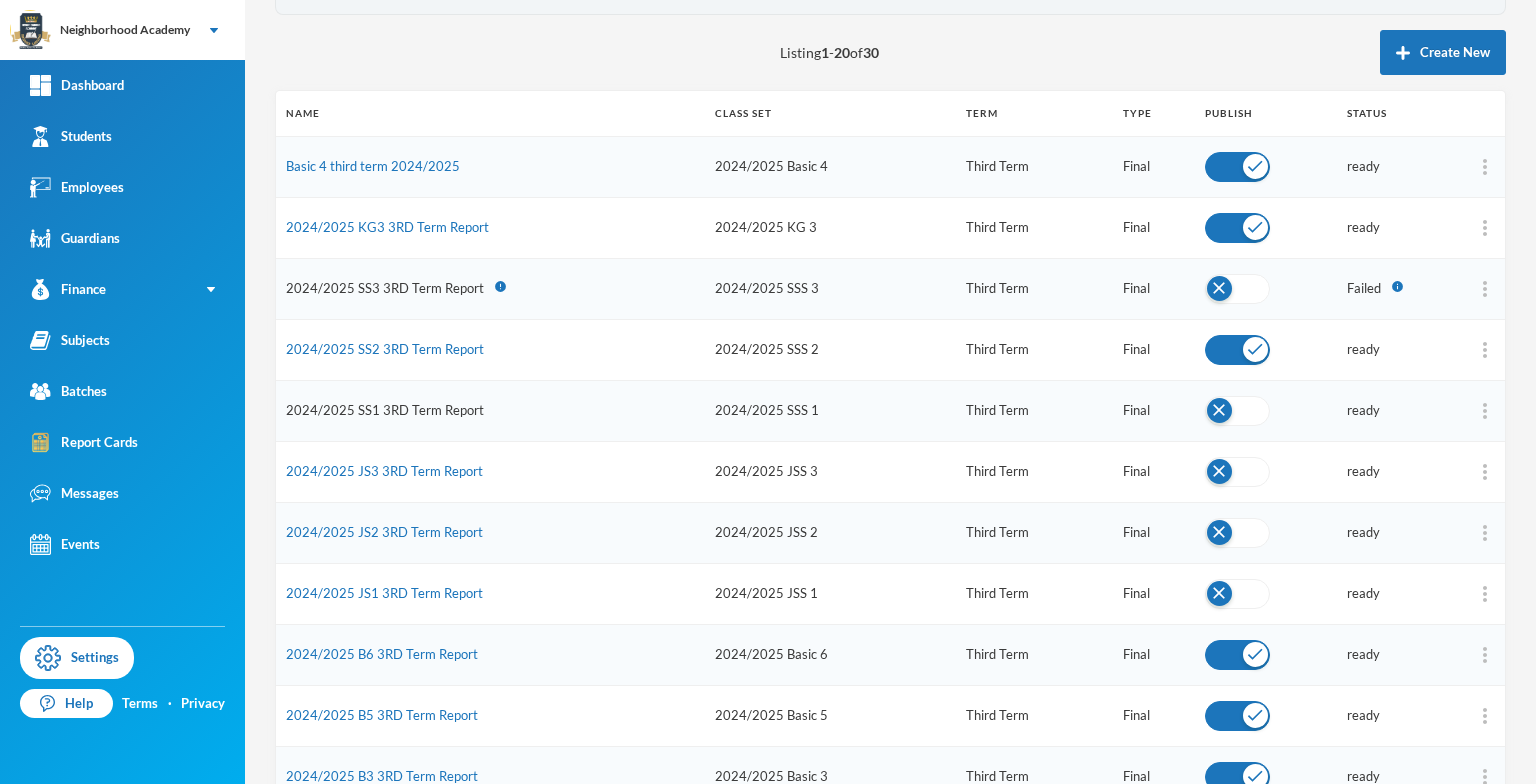 click on "2024/2025 SS1 3RD Term Report" at bounding box center (385, 410) 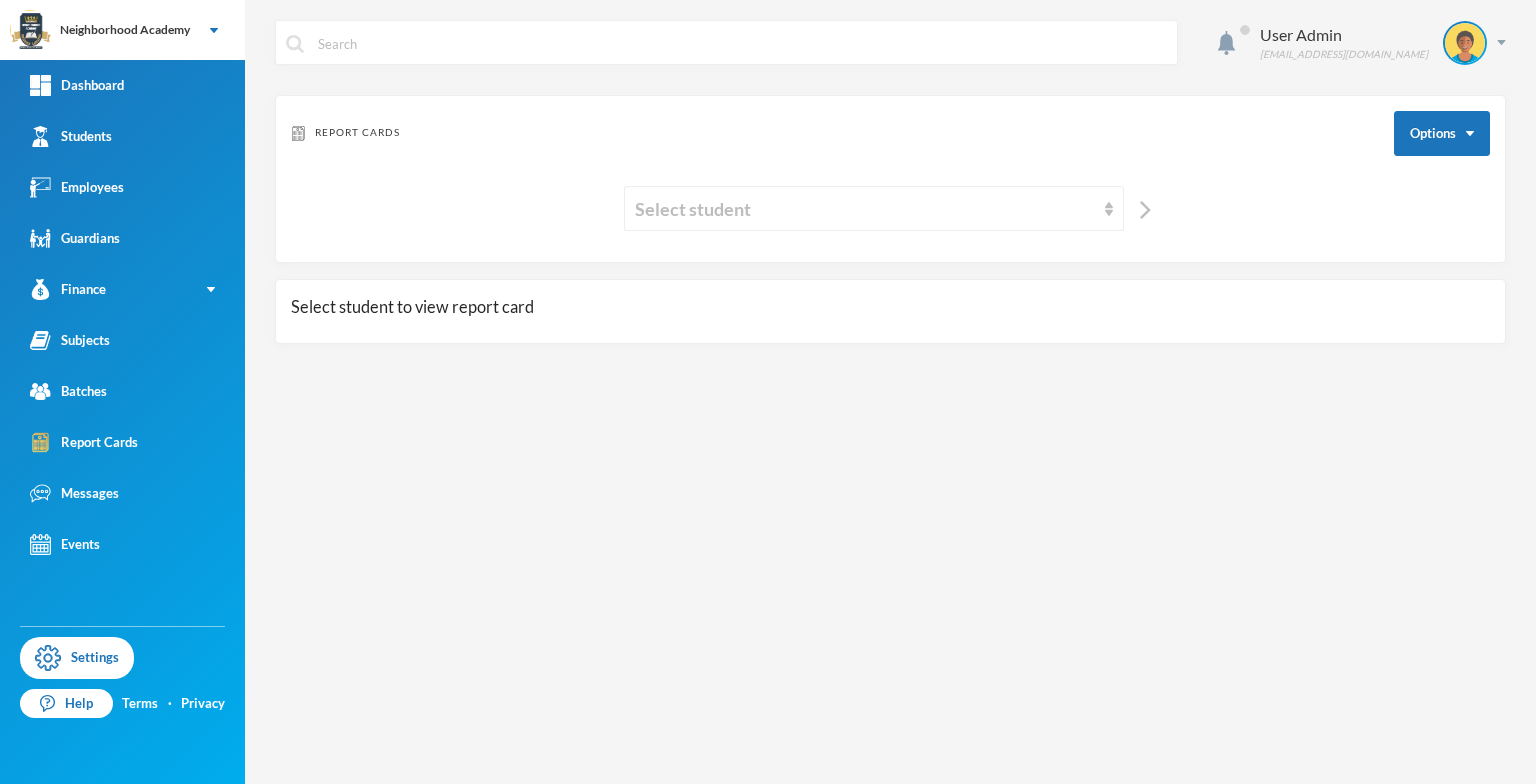 scroll, scrollTop: 0, scrollLeft: 0, axis: both 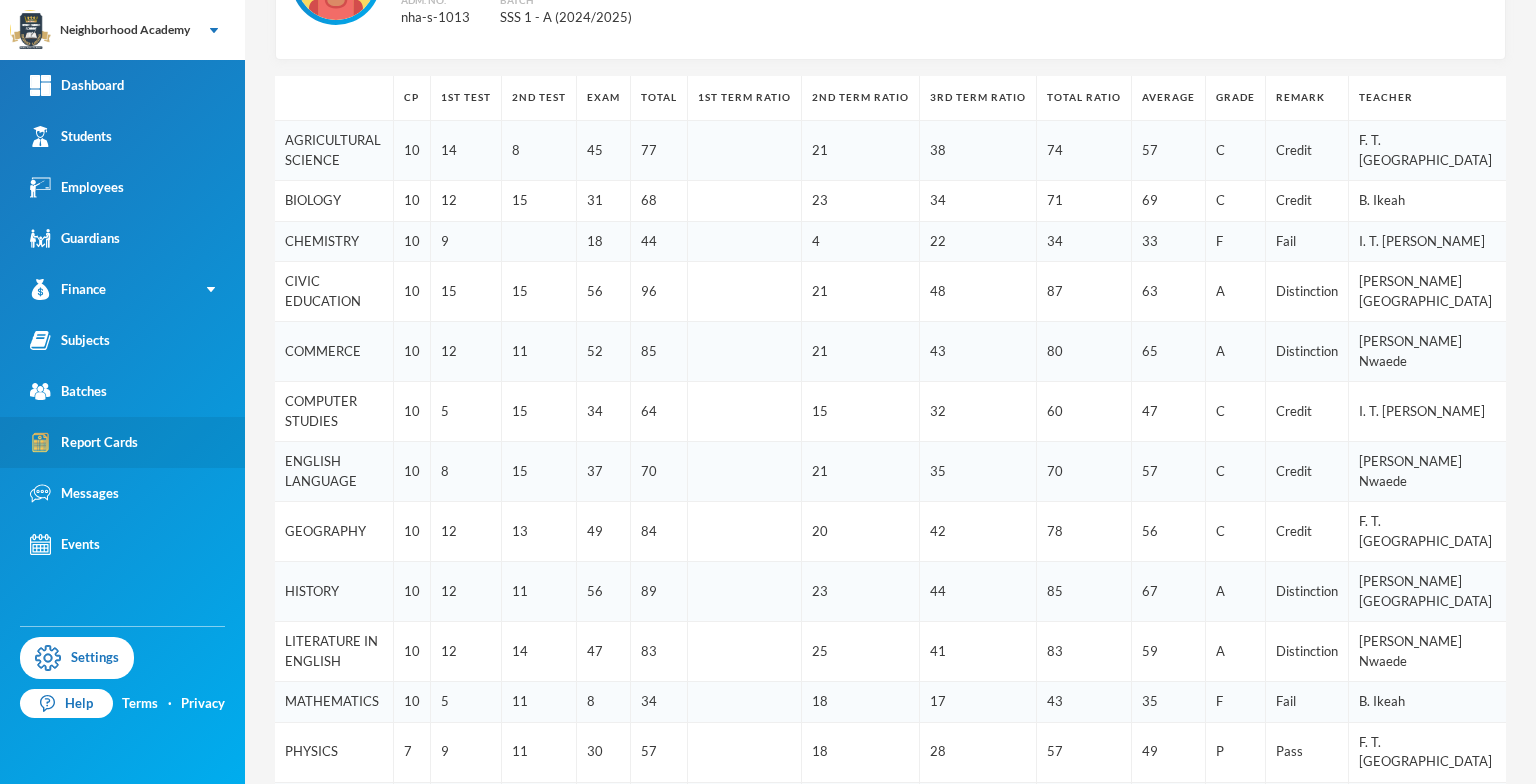 click on "Report Cards" at bounding box center [84, 442] 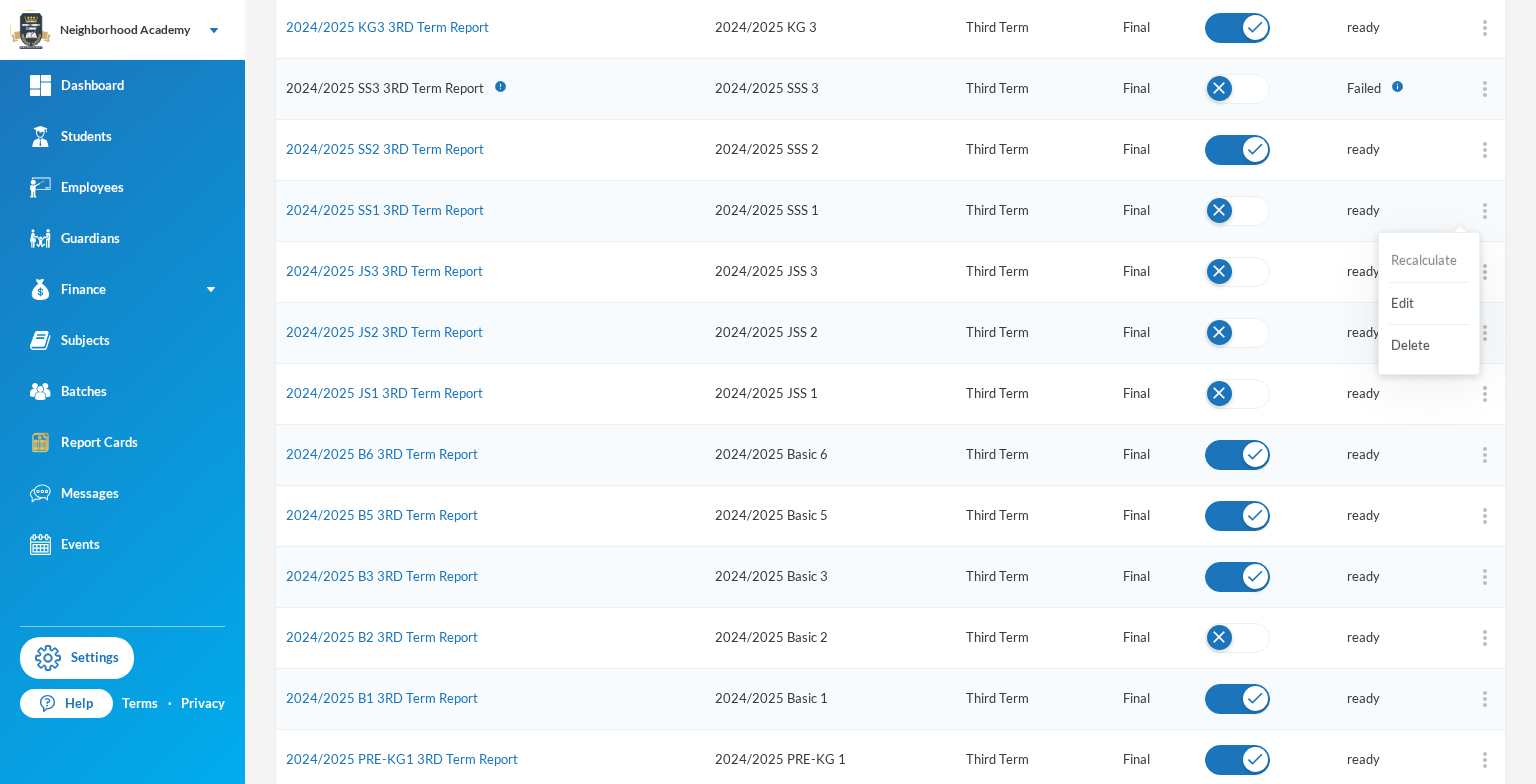 click on "Recalculate" at bounding box center (1429, 261) 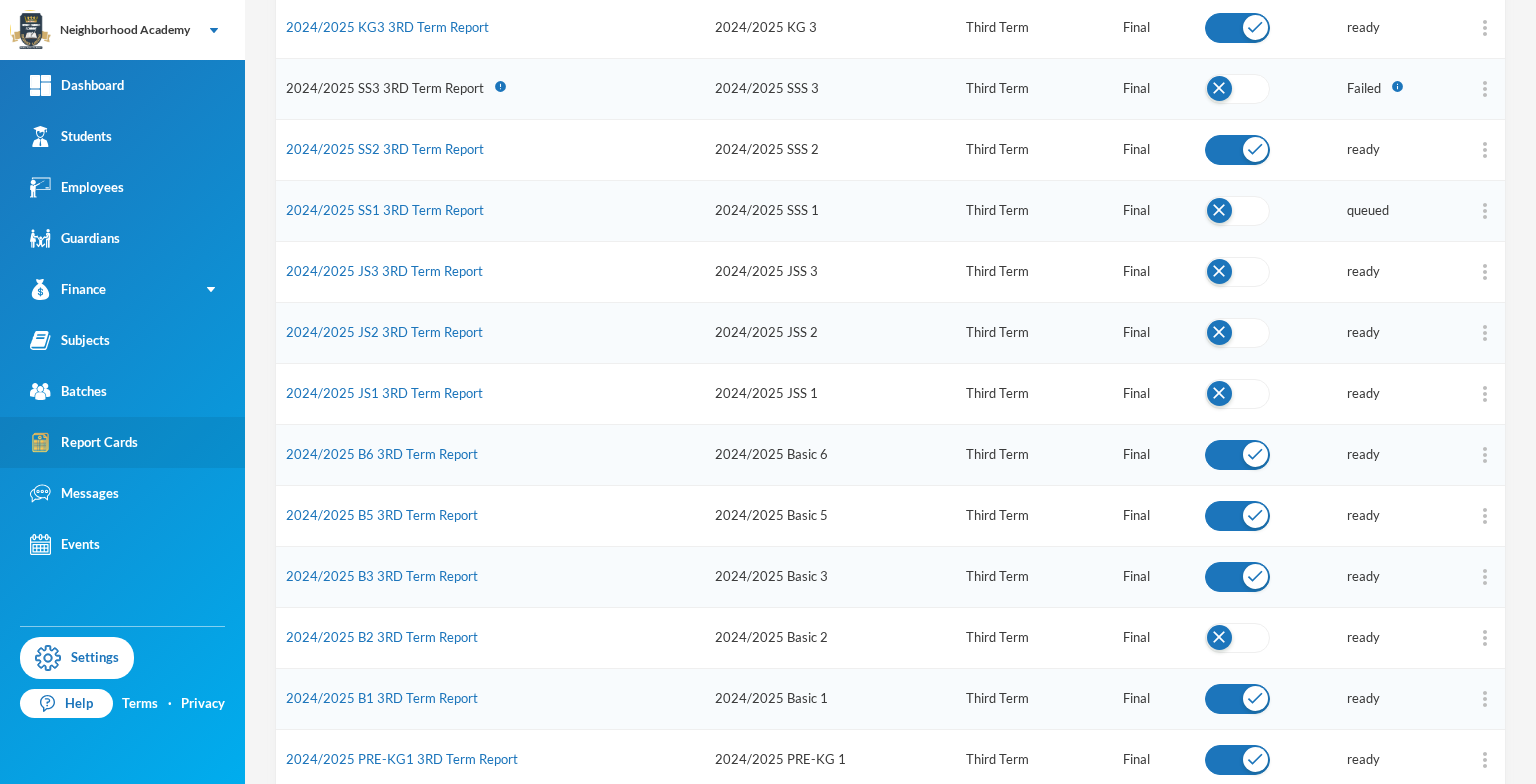 click on "Report Cards" at bounding box center (84, 442) 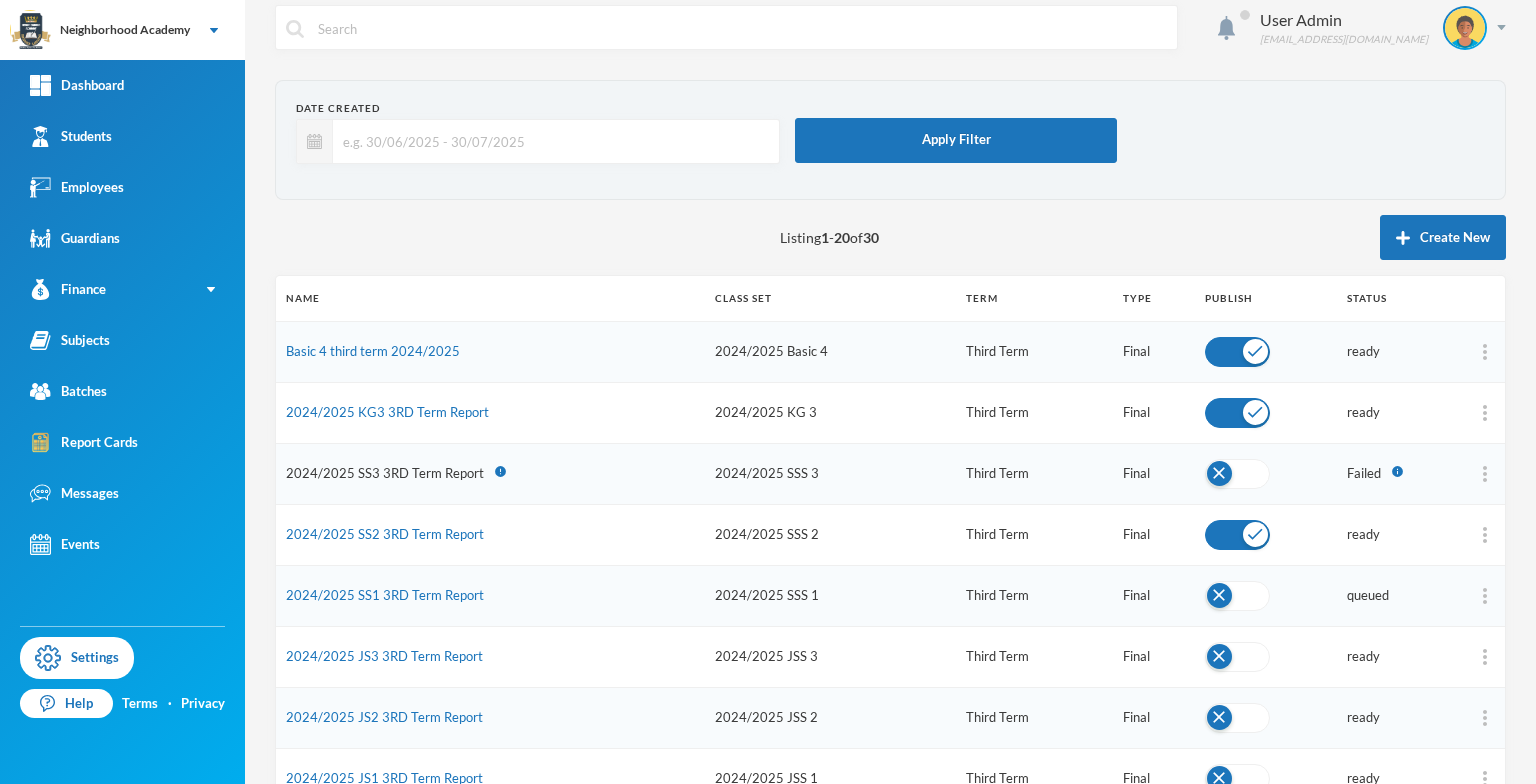 scroll, scrollTop: 0, scrollLeft: 0, axis: both 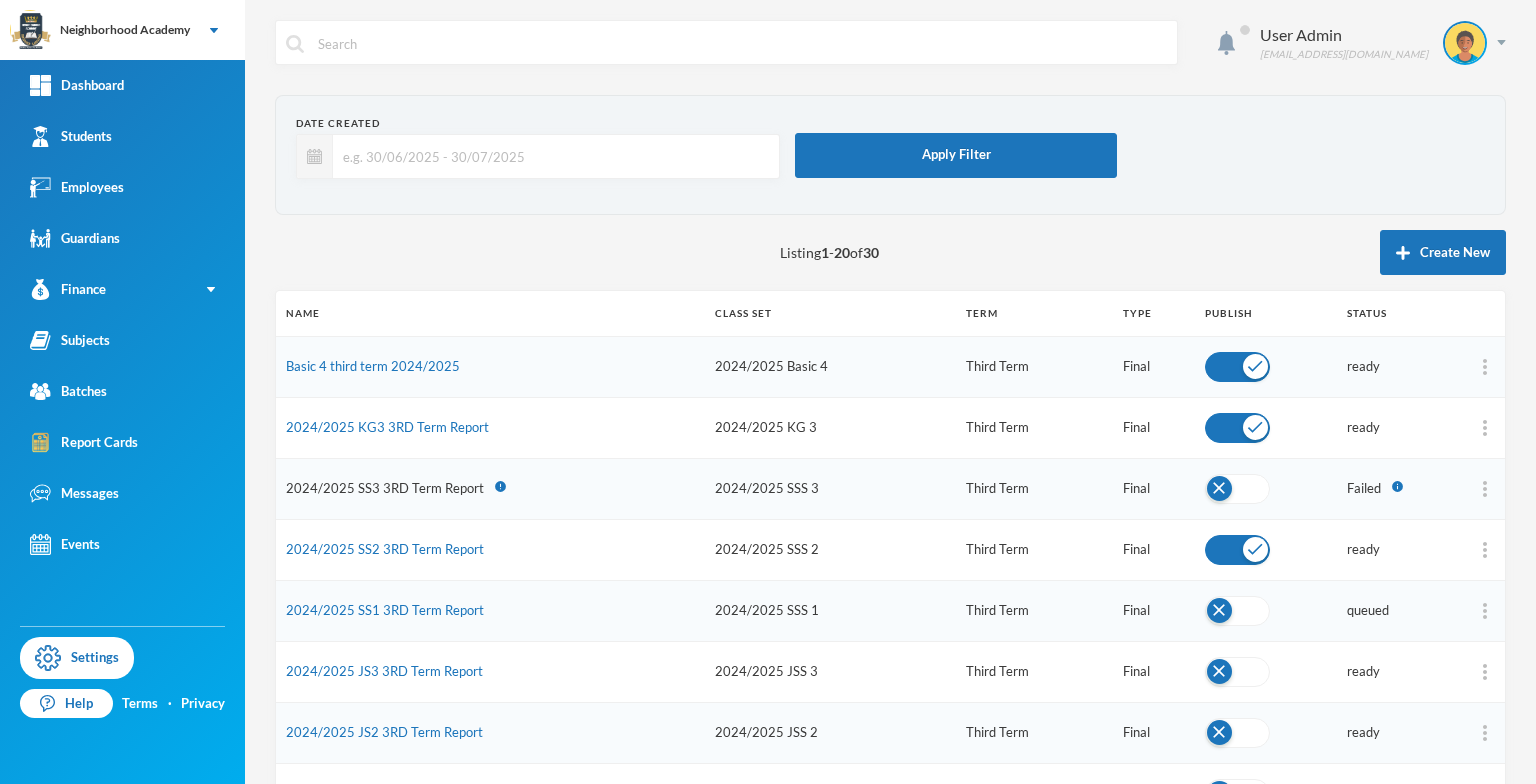 click on "Listing  1  -  20  of  30 Create New" at bounding box center [890, 252] 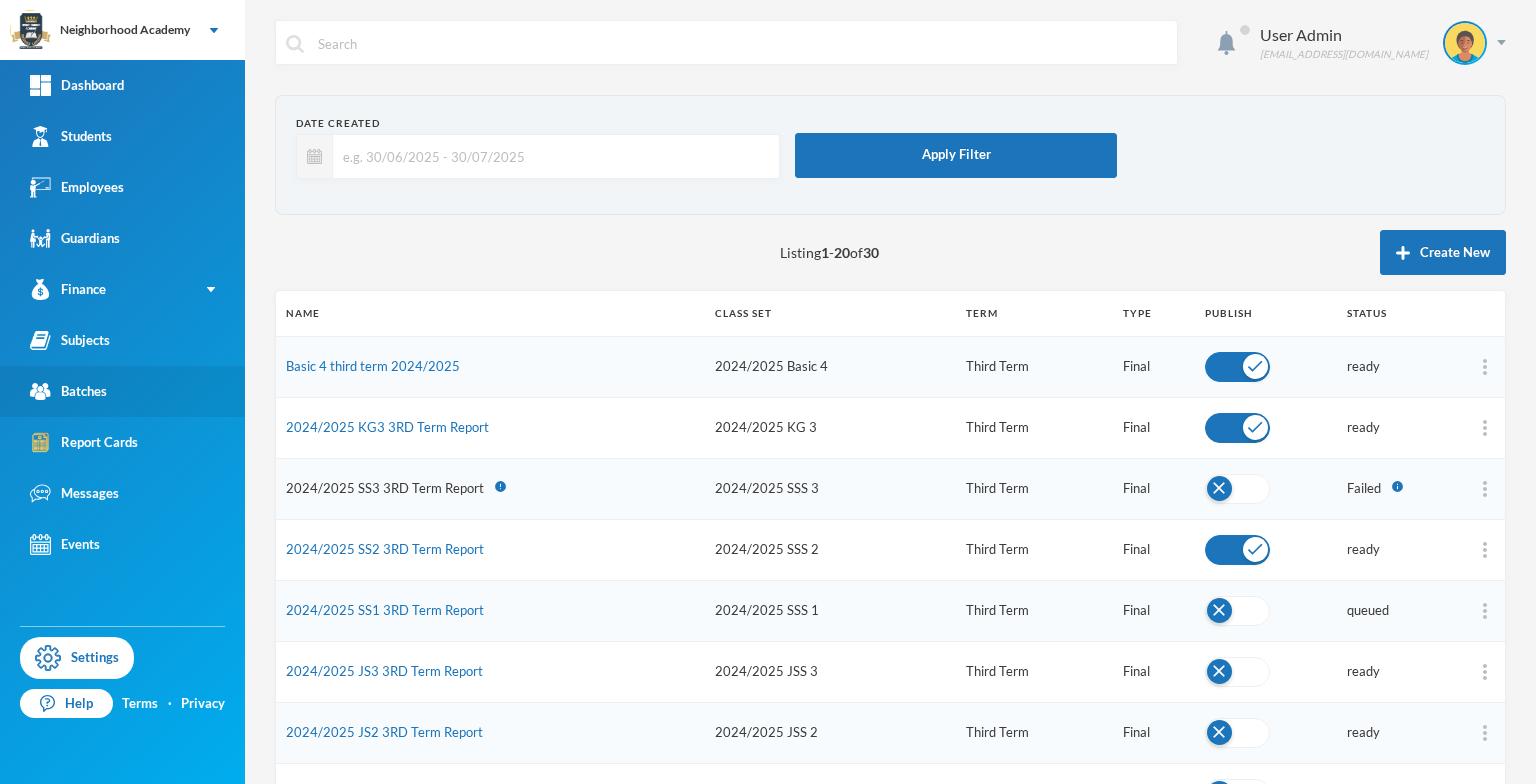 click on "Batches" at bounding box center (68, 391) 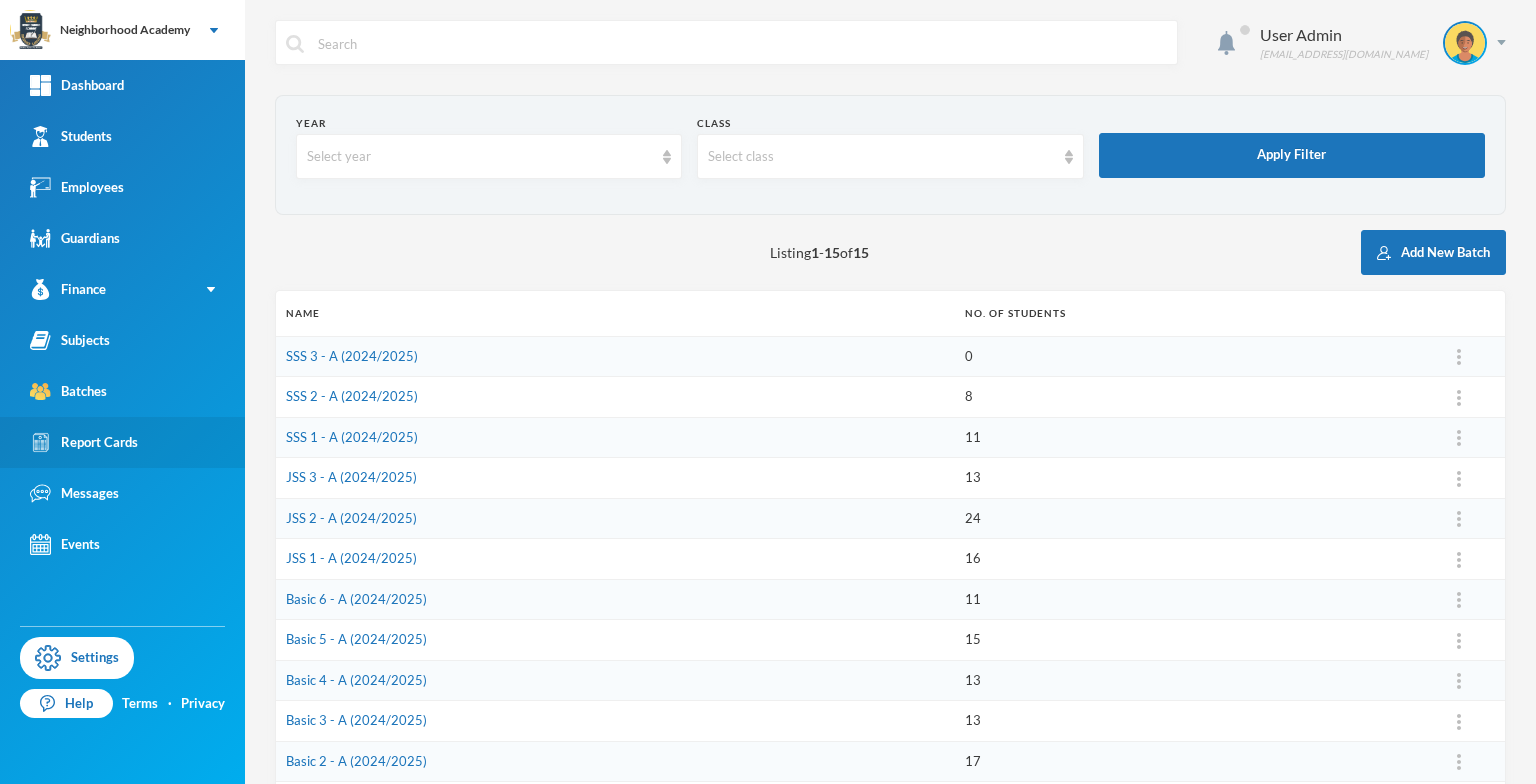 click on "Report Cards" at bounding box center [84, 442] 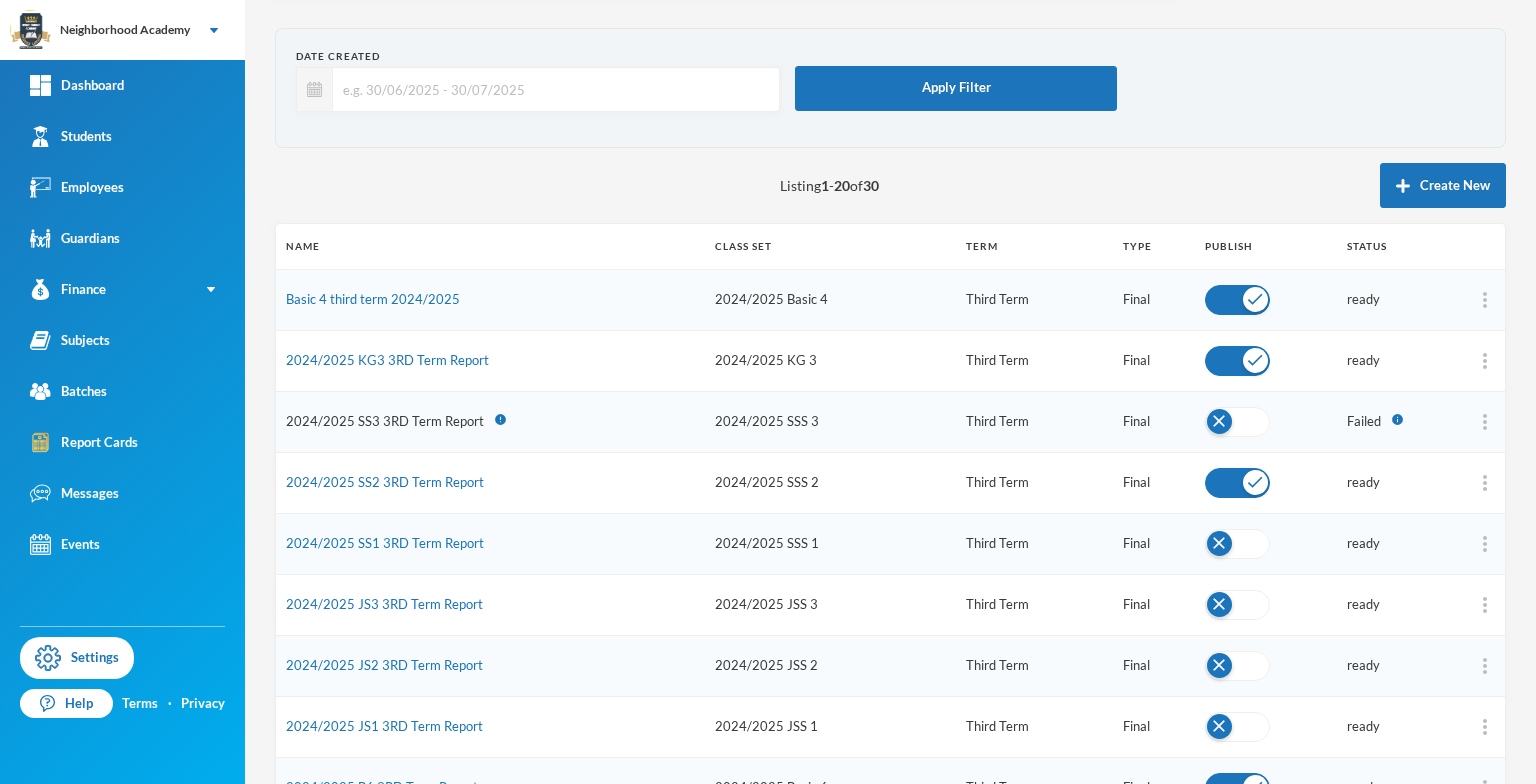 scroll, scrollTop: 200, scrollLeft: 0, axis: vertical 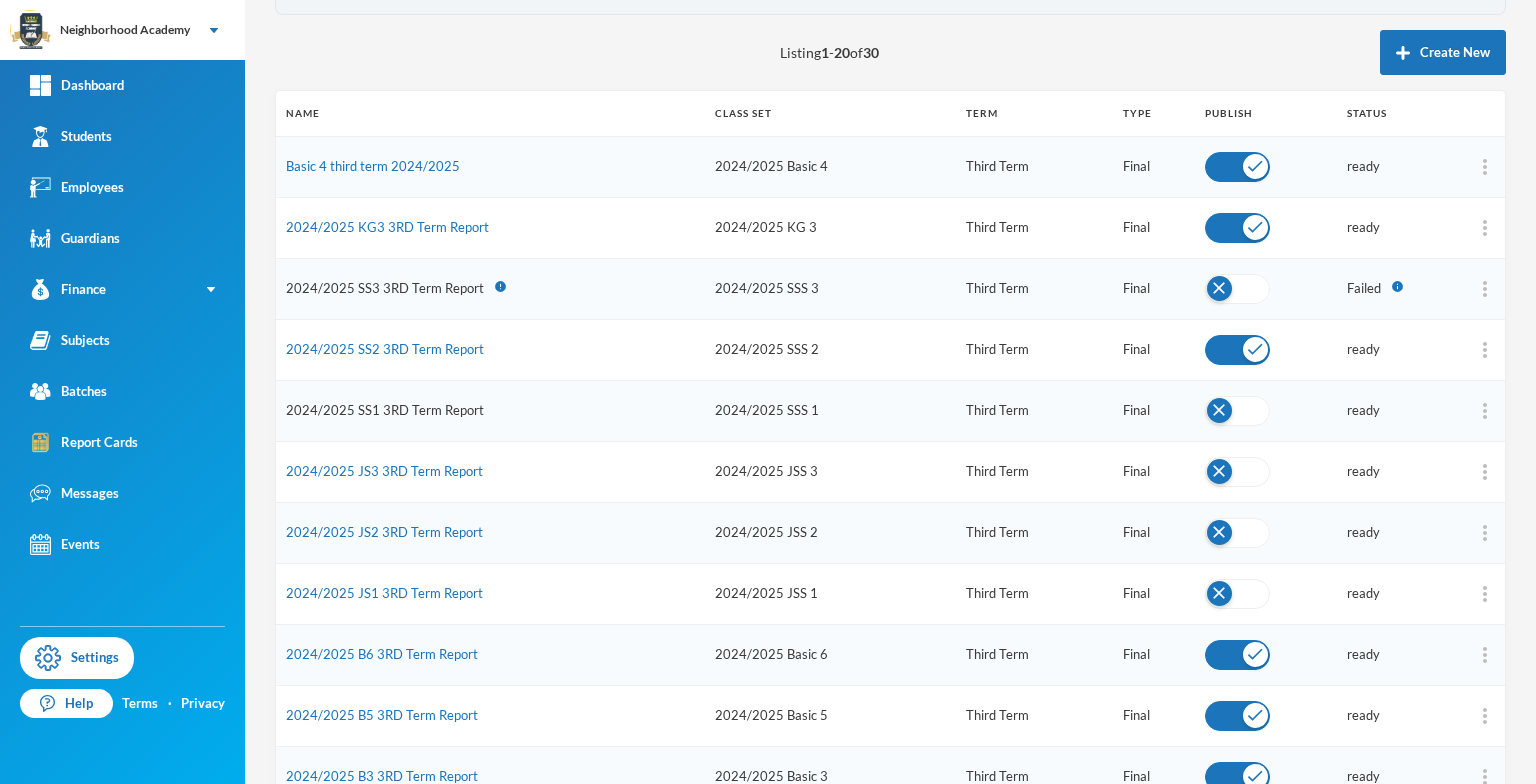 click on "2024/2025 SS1 3RD Term Report" at bounding box center [385, 410] 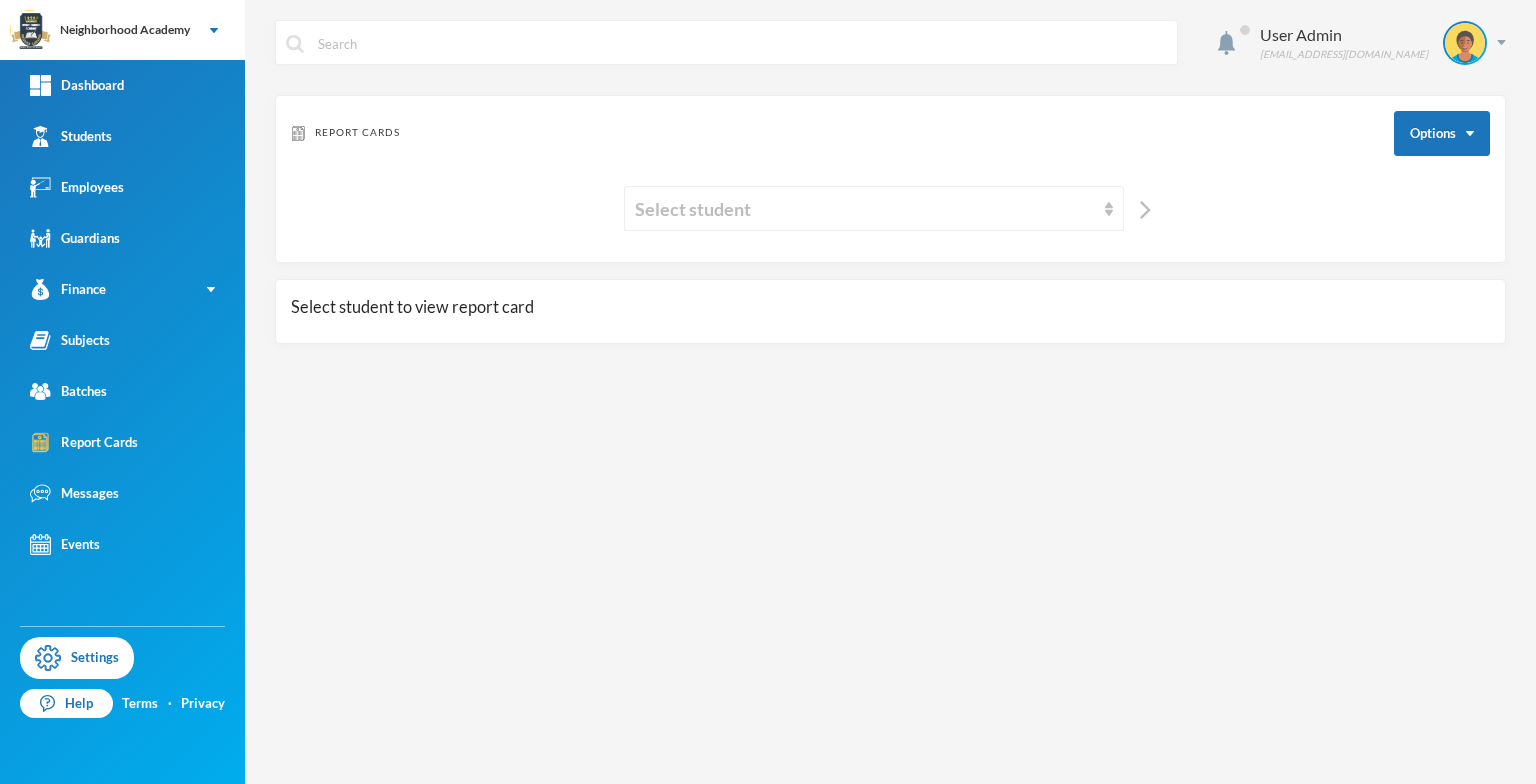 scroll, scrollTop: 0, scrollLeft: 0, axis: both 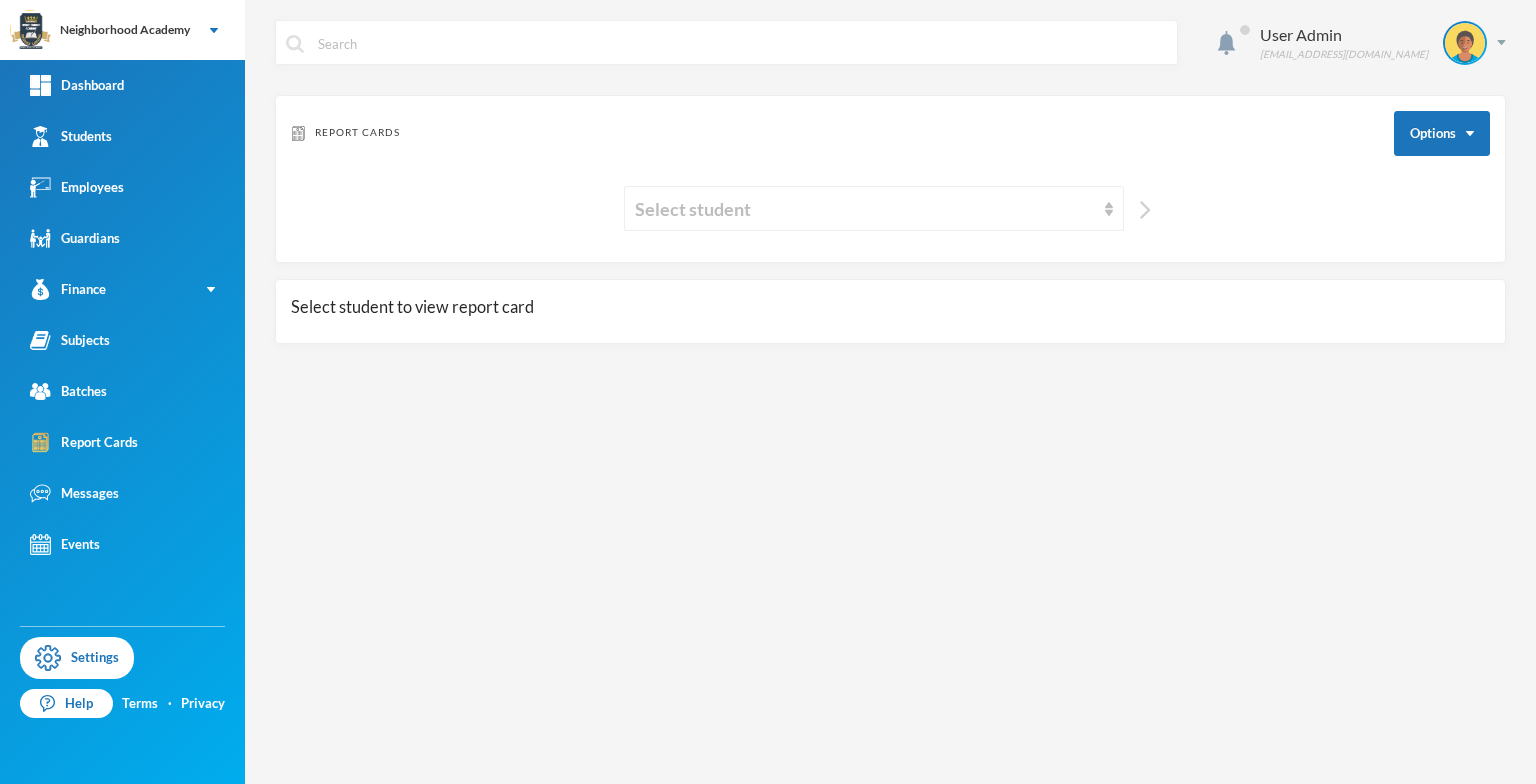 click at bounding box center [1145, 210] 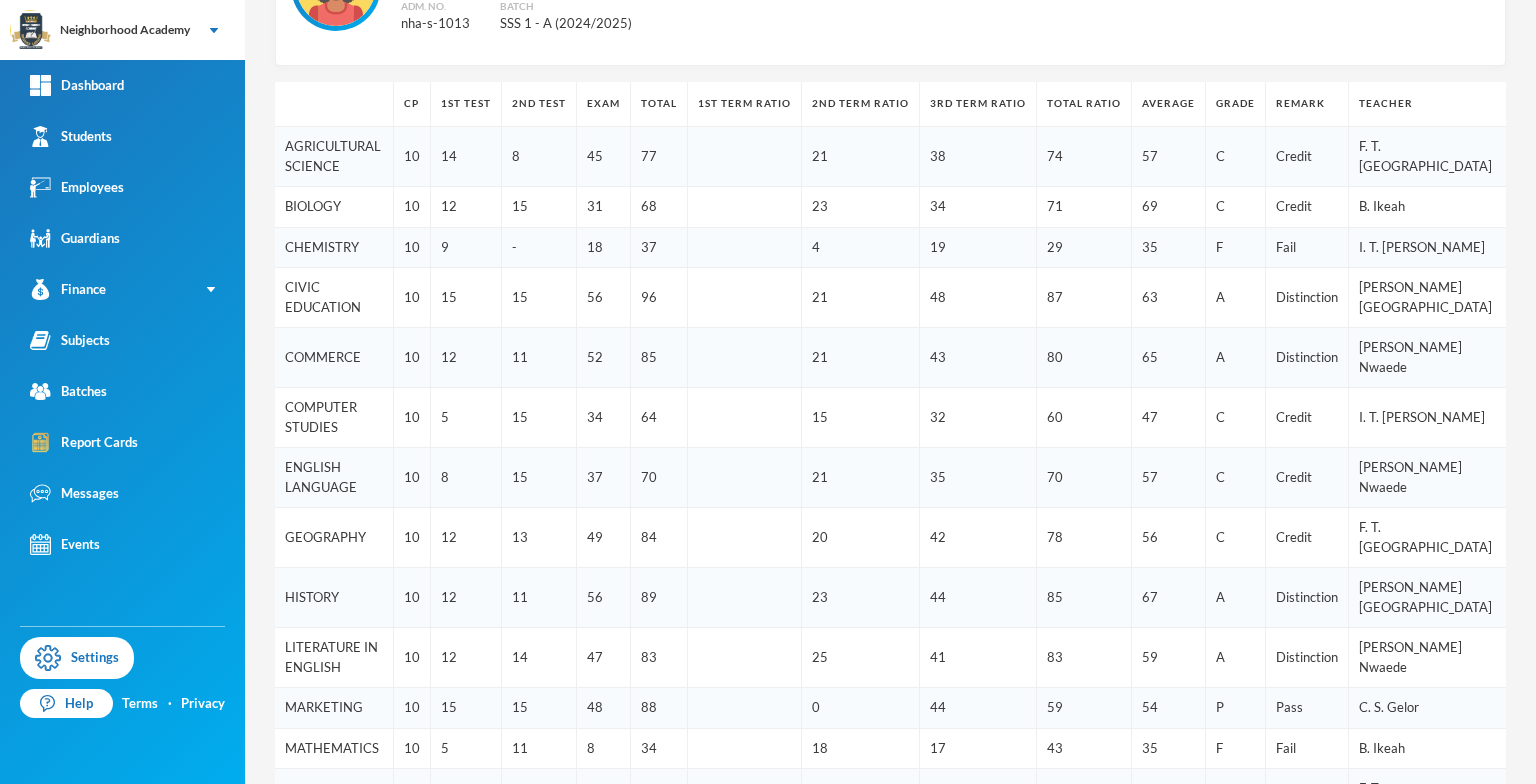 scroll, scrollTop: 0, scrollLeft: 0, axis: both 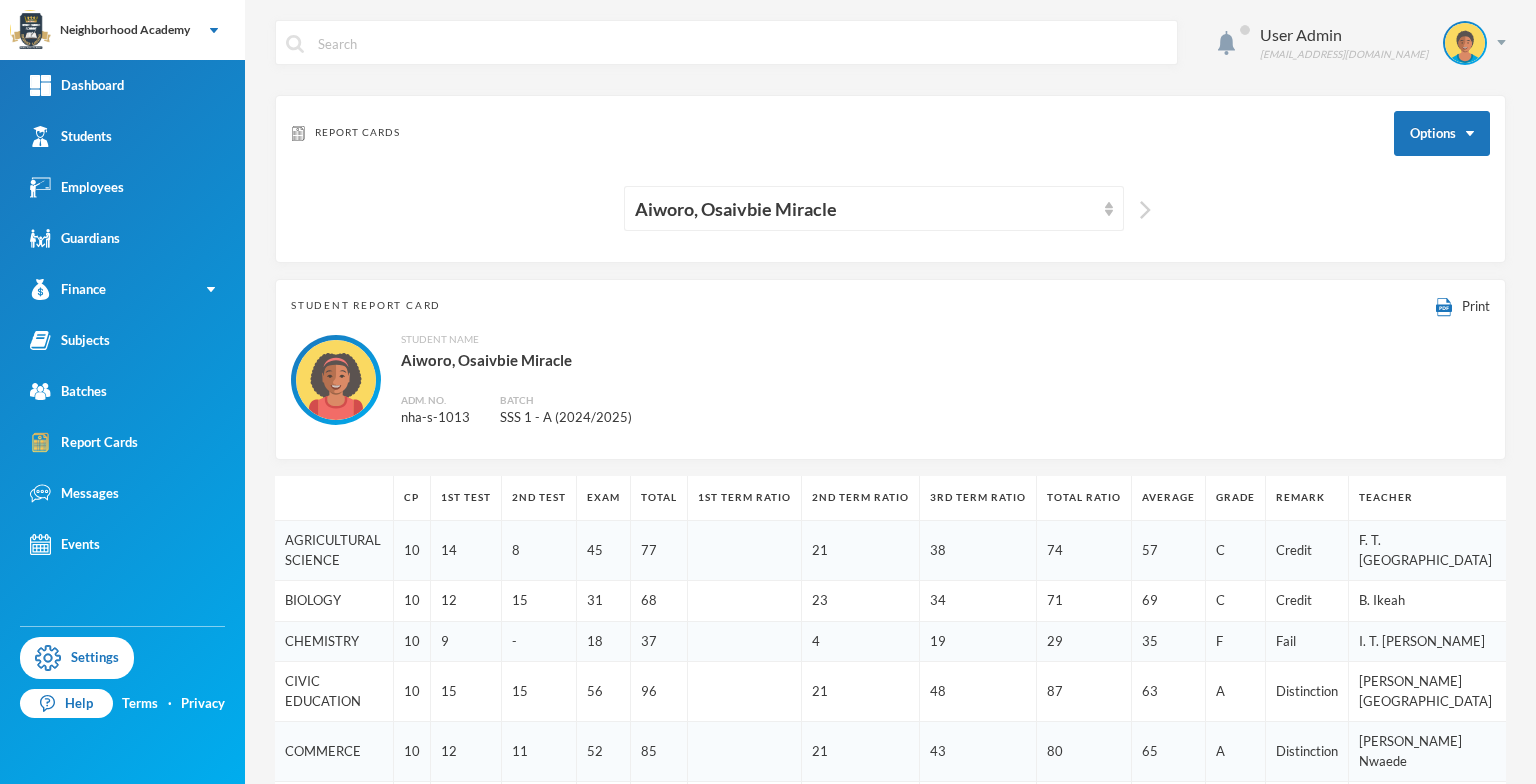 click at bounding box center [1145, 210] 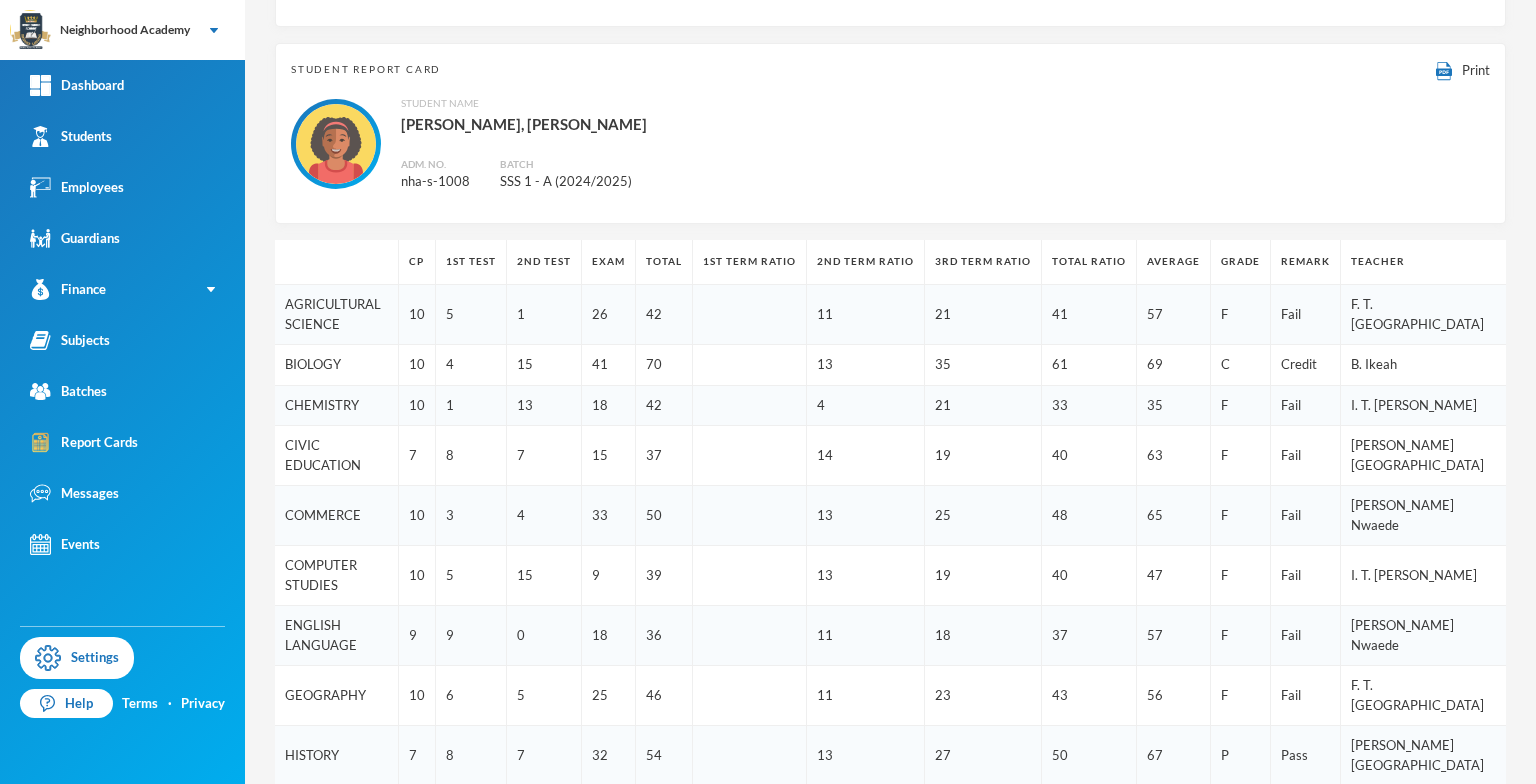 scroll, scrollTop: 0, scrollLeft: 0, axis: both 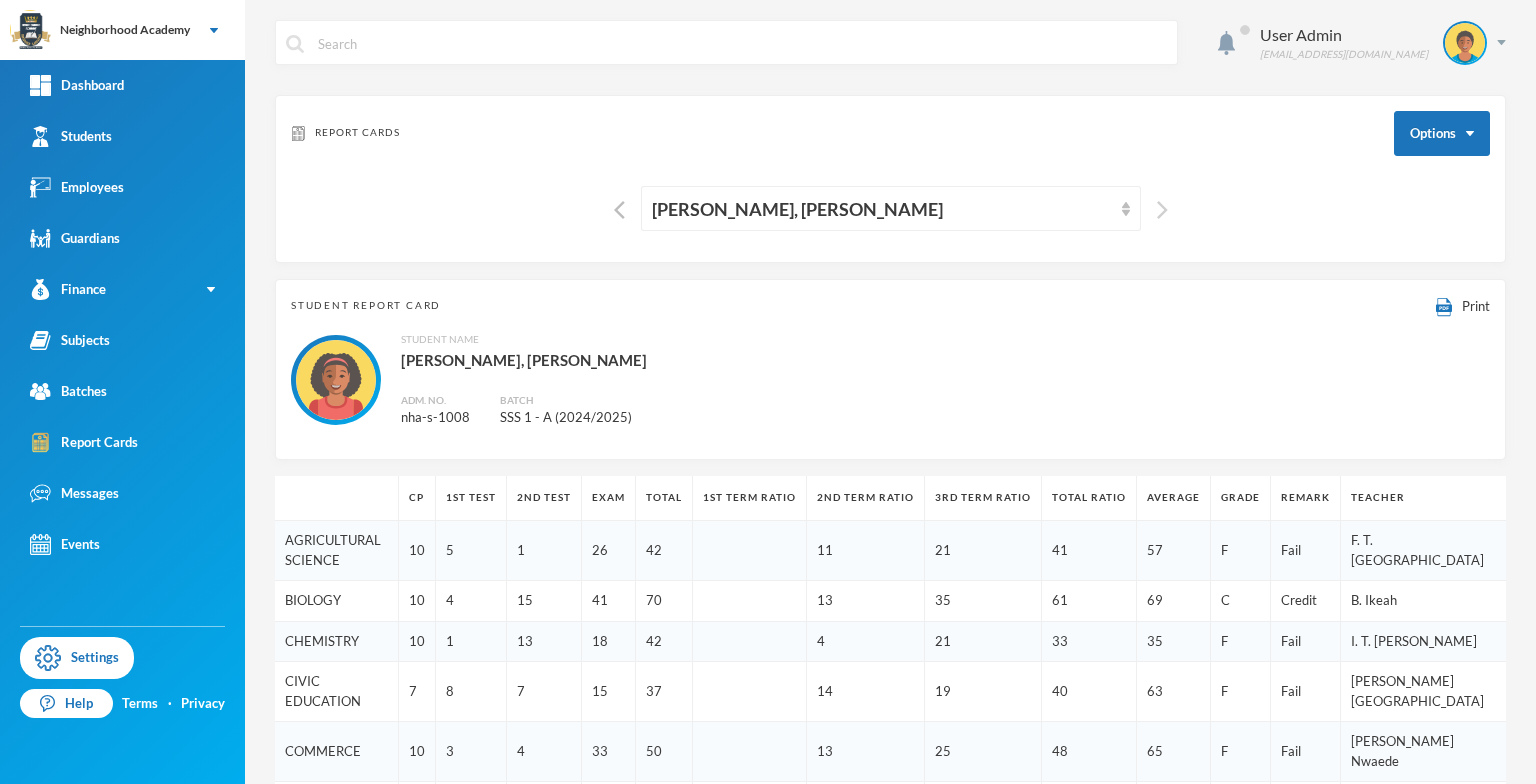 click at bounding box center (1162, 210) 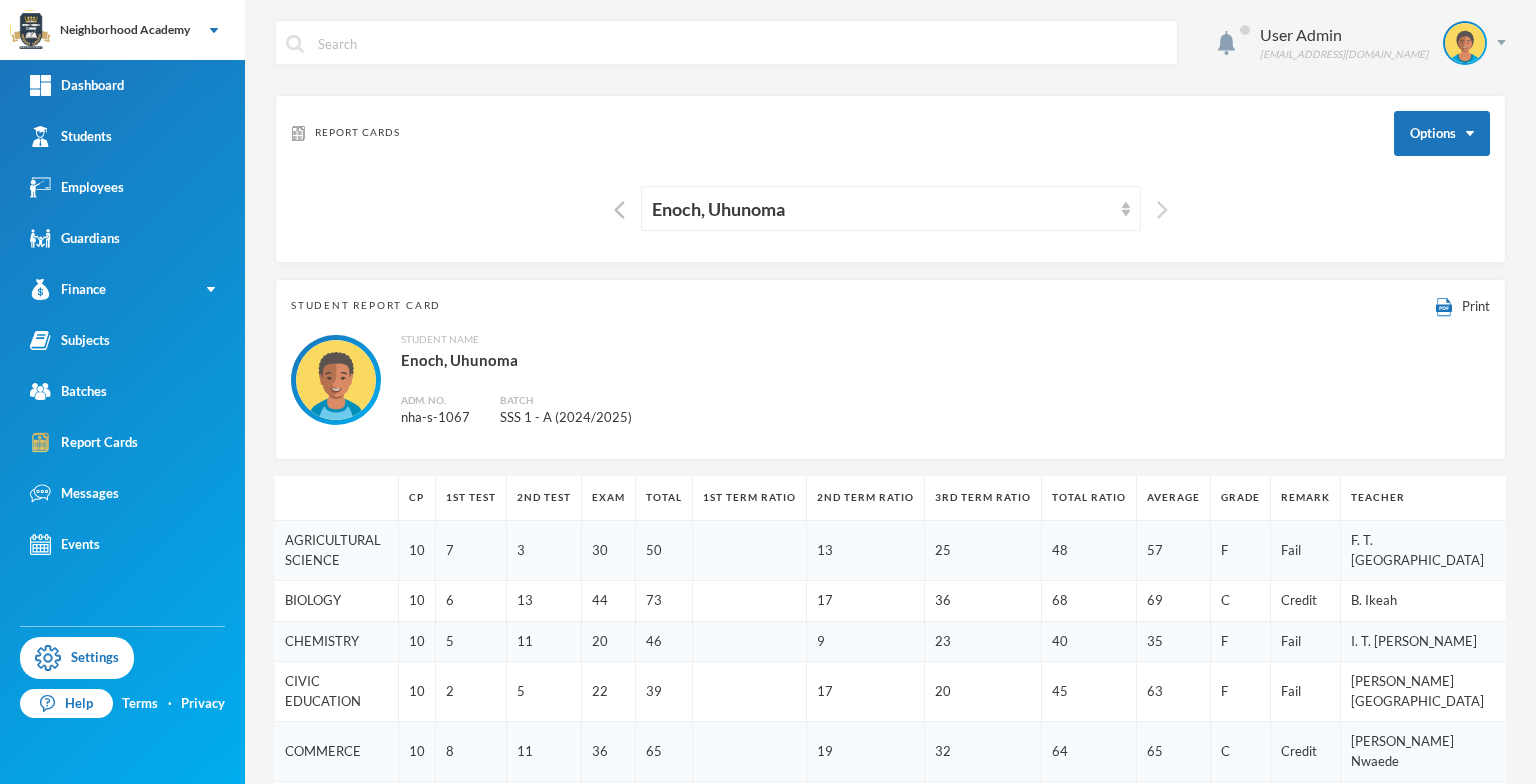 click at bounding box center (1162, 210) 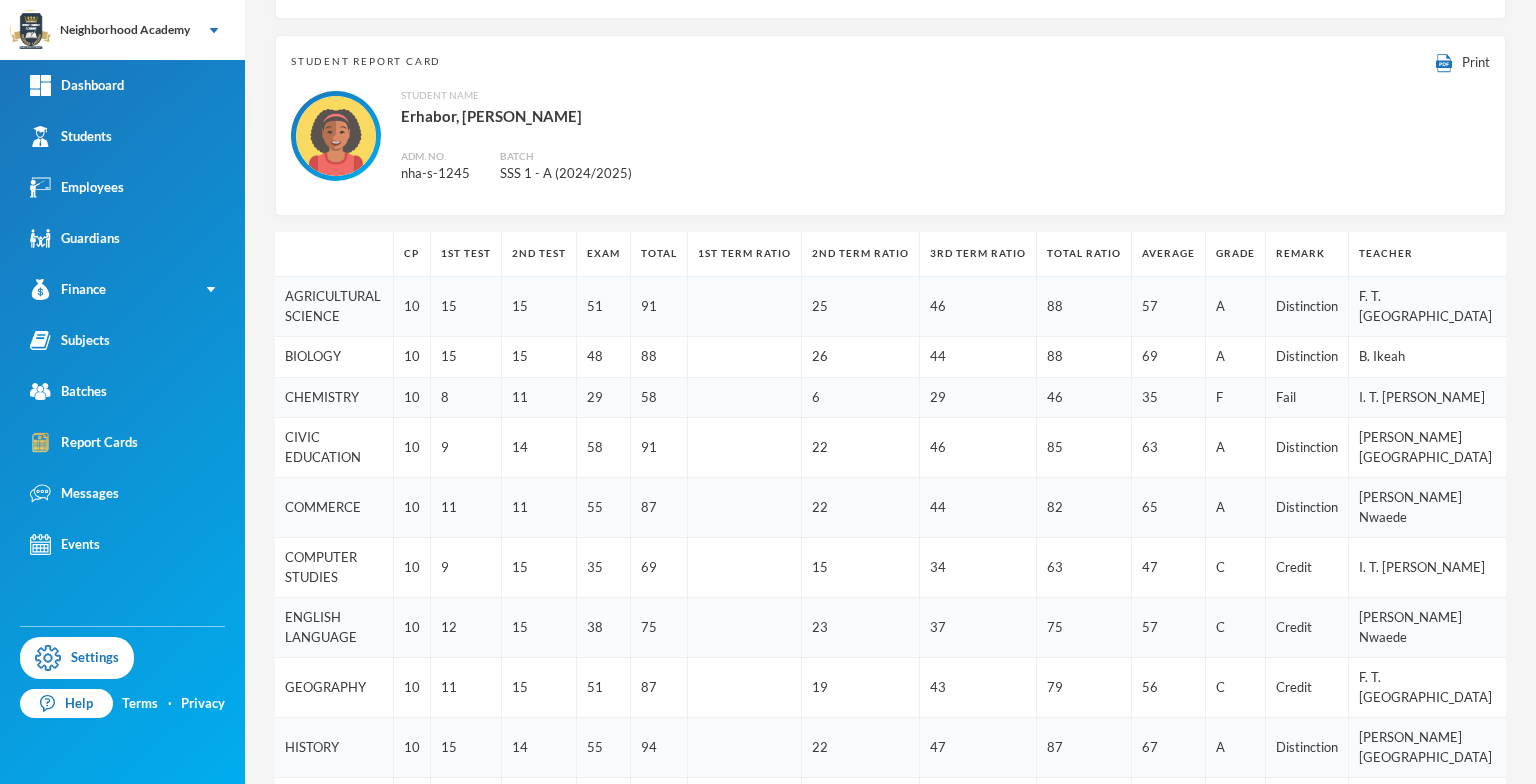 scroll, scrollTop: 0, scrollLeft: 0, axis: both 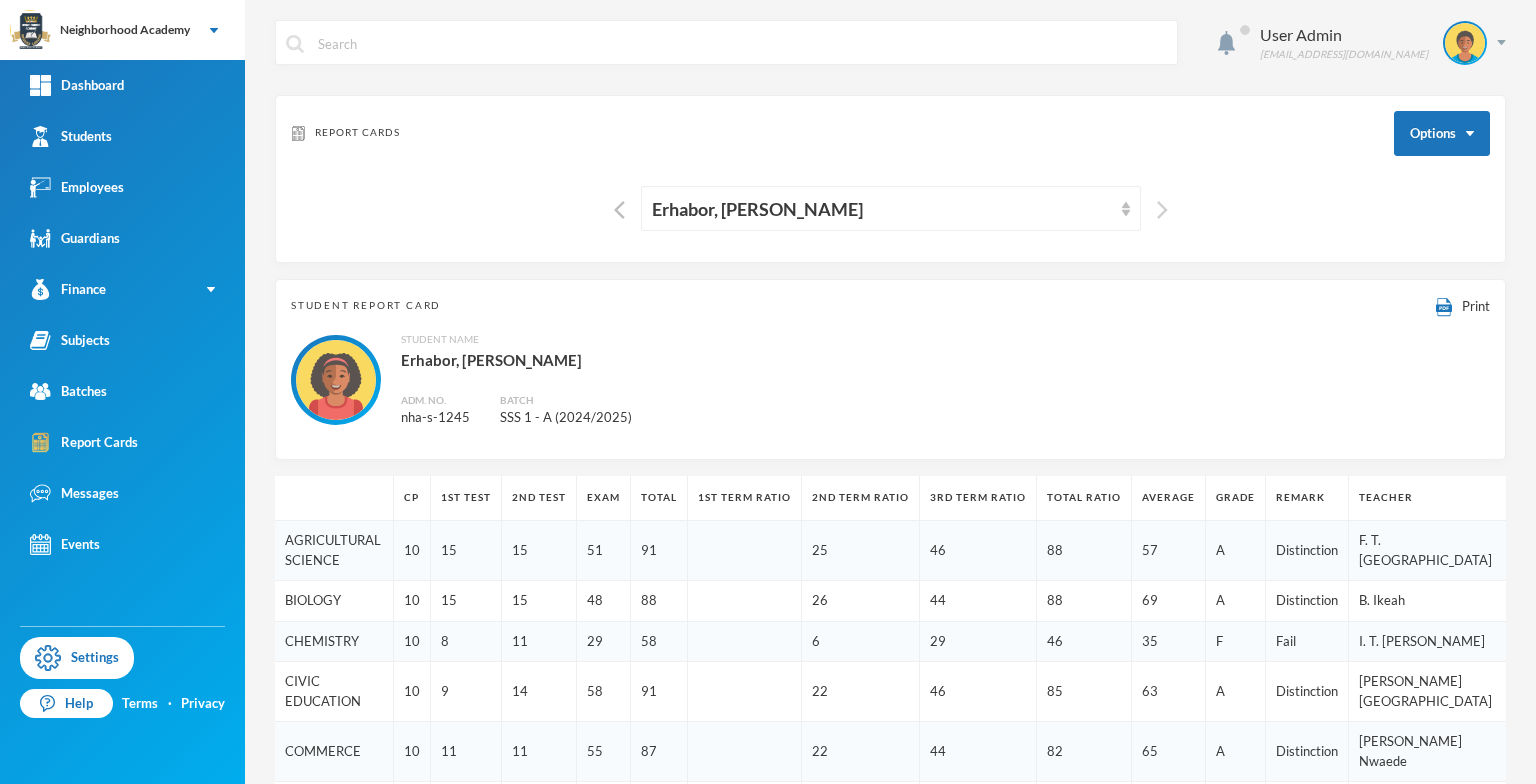 click at bounding box center (1162, 210) 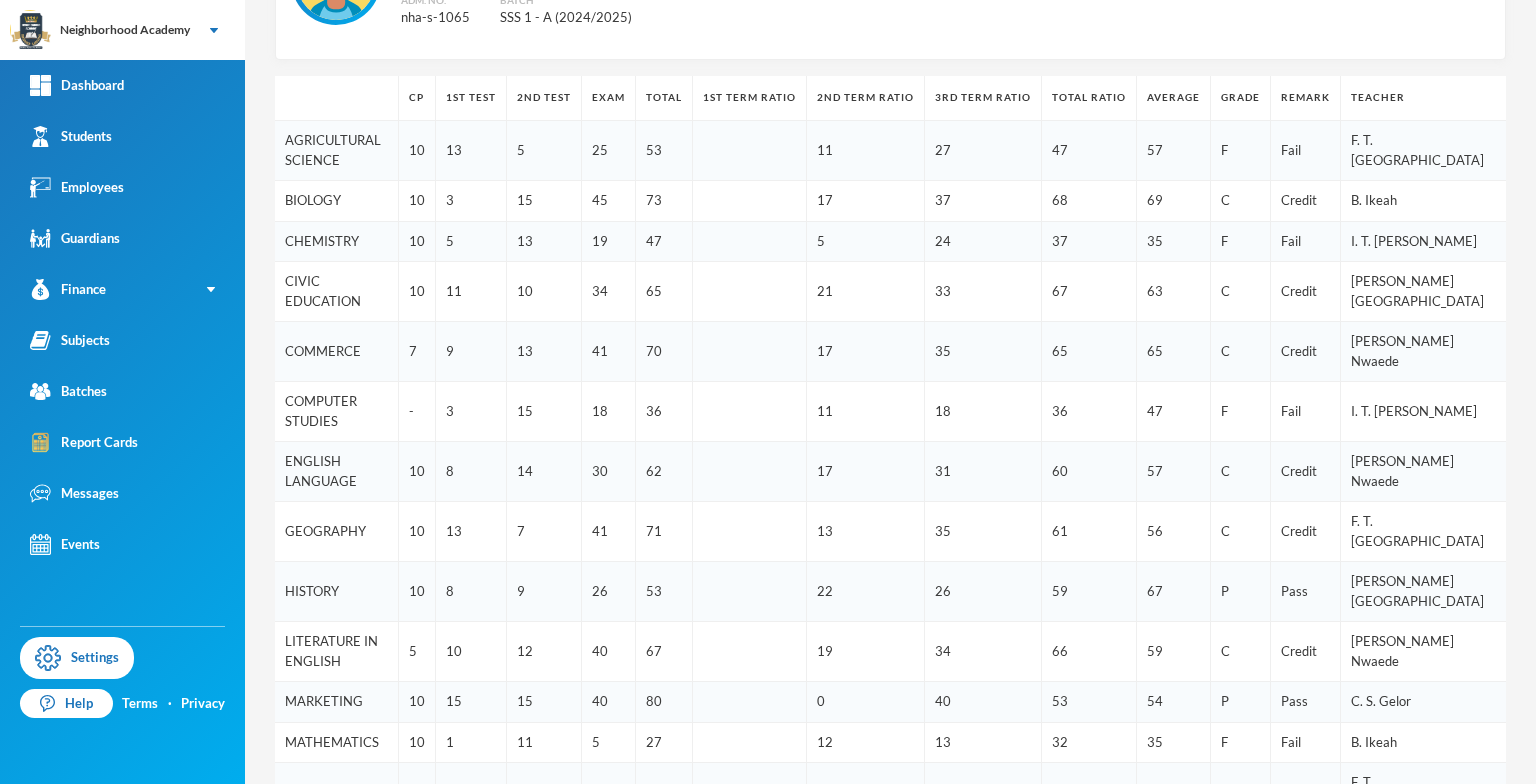 scroll, scrollTop: 0, scrollLeft: 0, axis: both 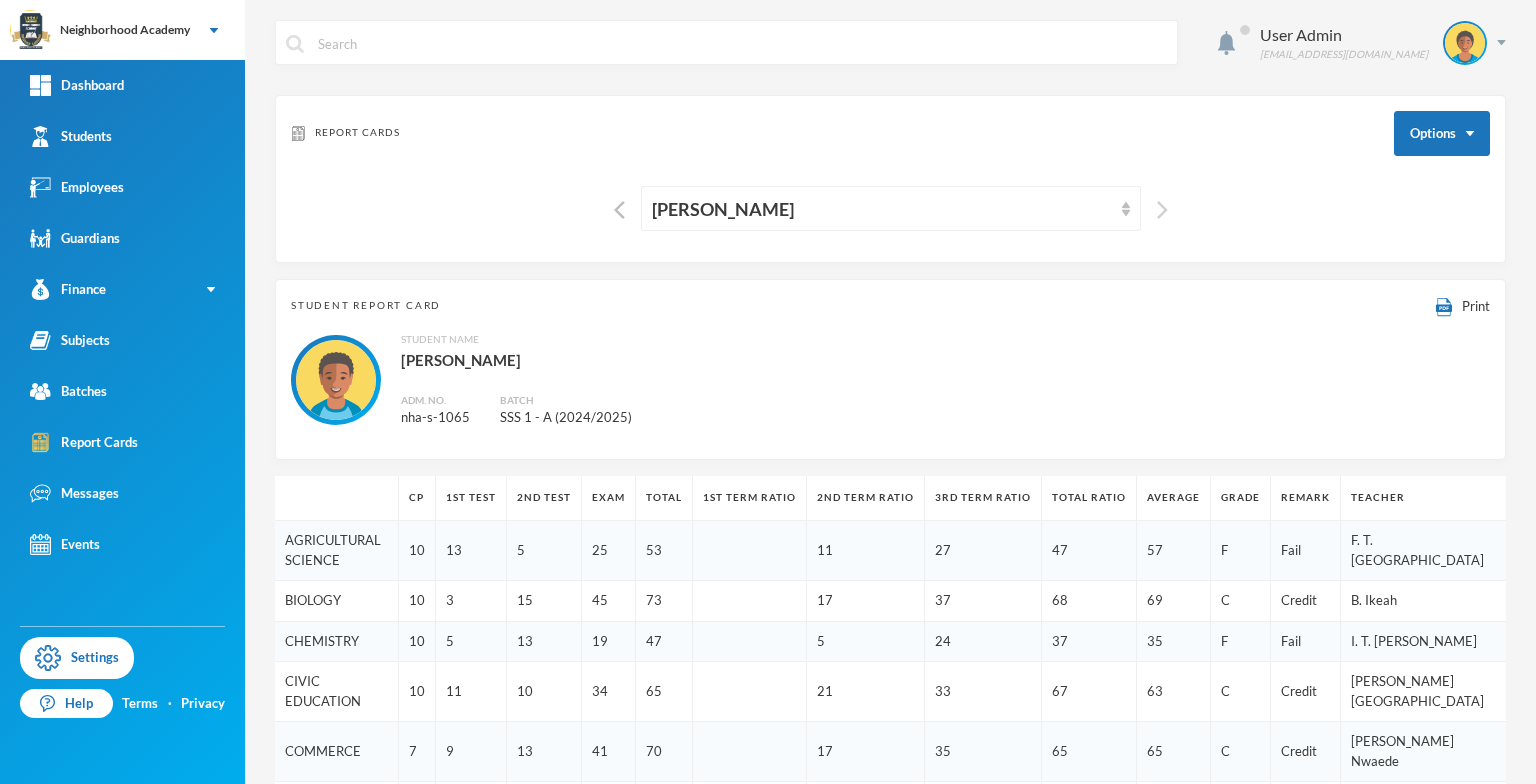 click at bounding box center [1162, 210] 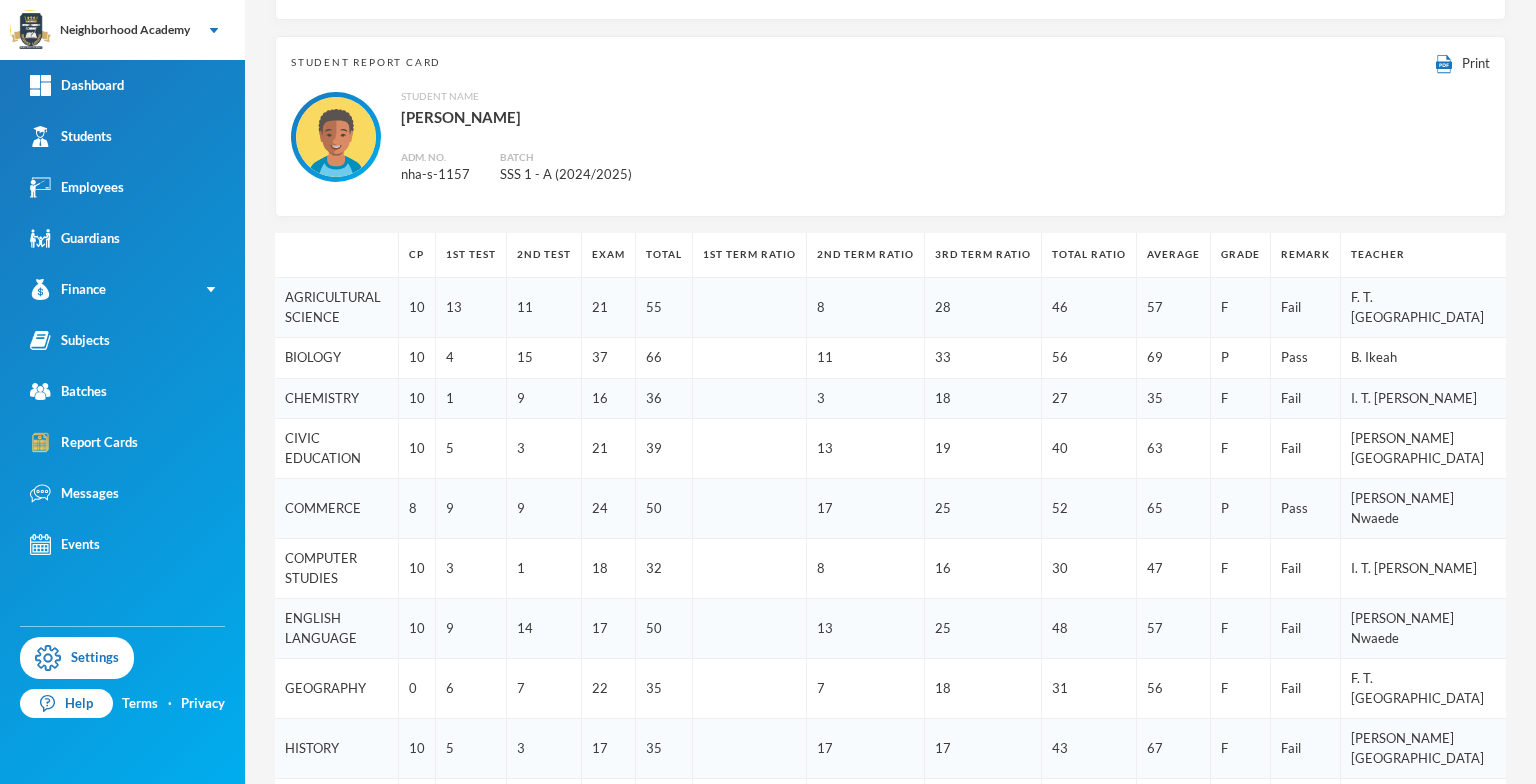 scroll, scrollTop: 0, scrollLeft: 0, axis: both 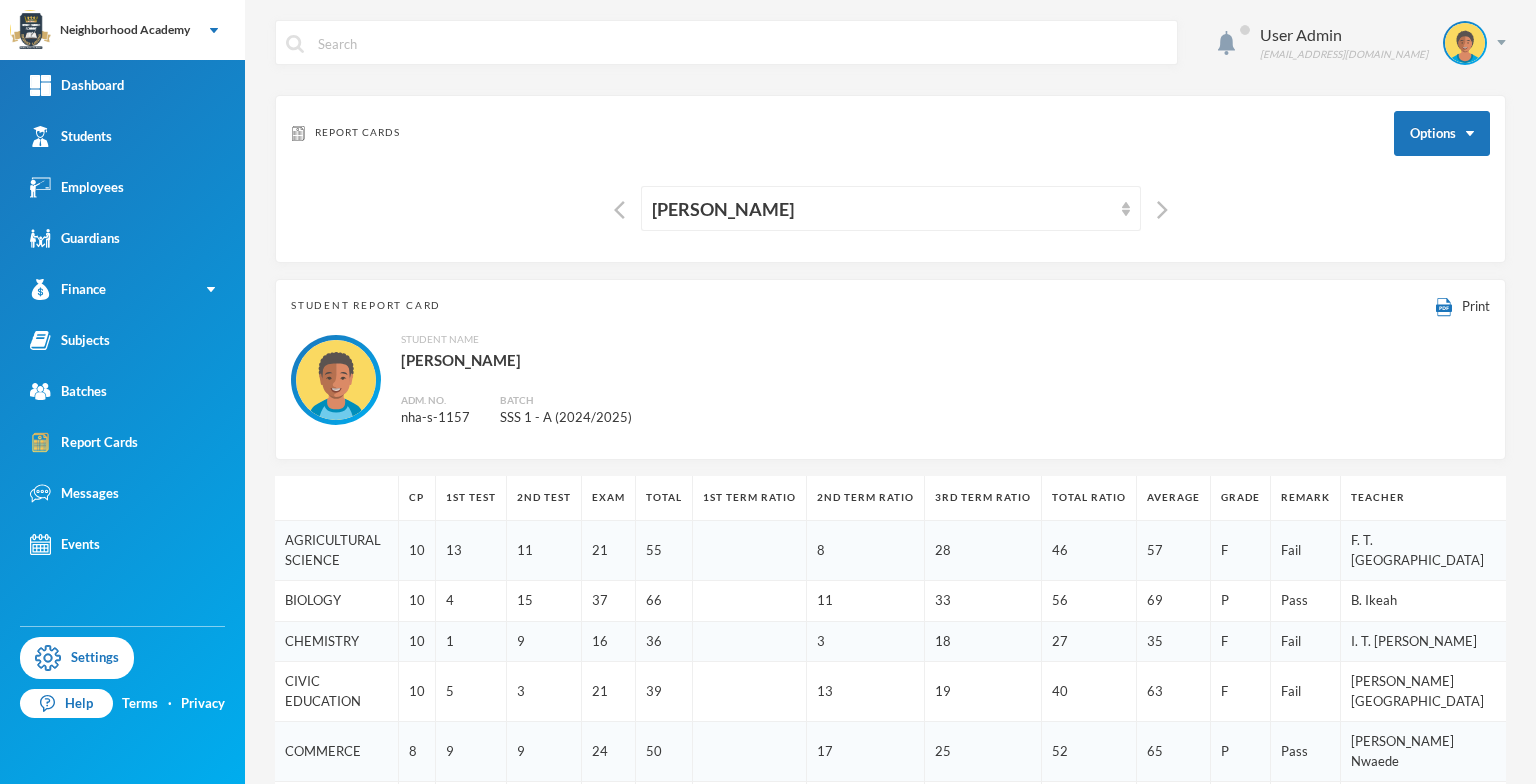 drag, startPoint x: 1148, startPoint y: 202, endPoint x: 1152, endPoint y: 224, distance: 22.36068 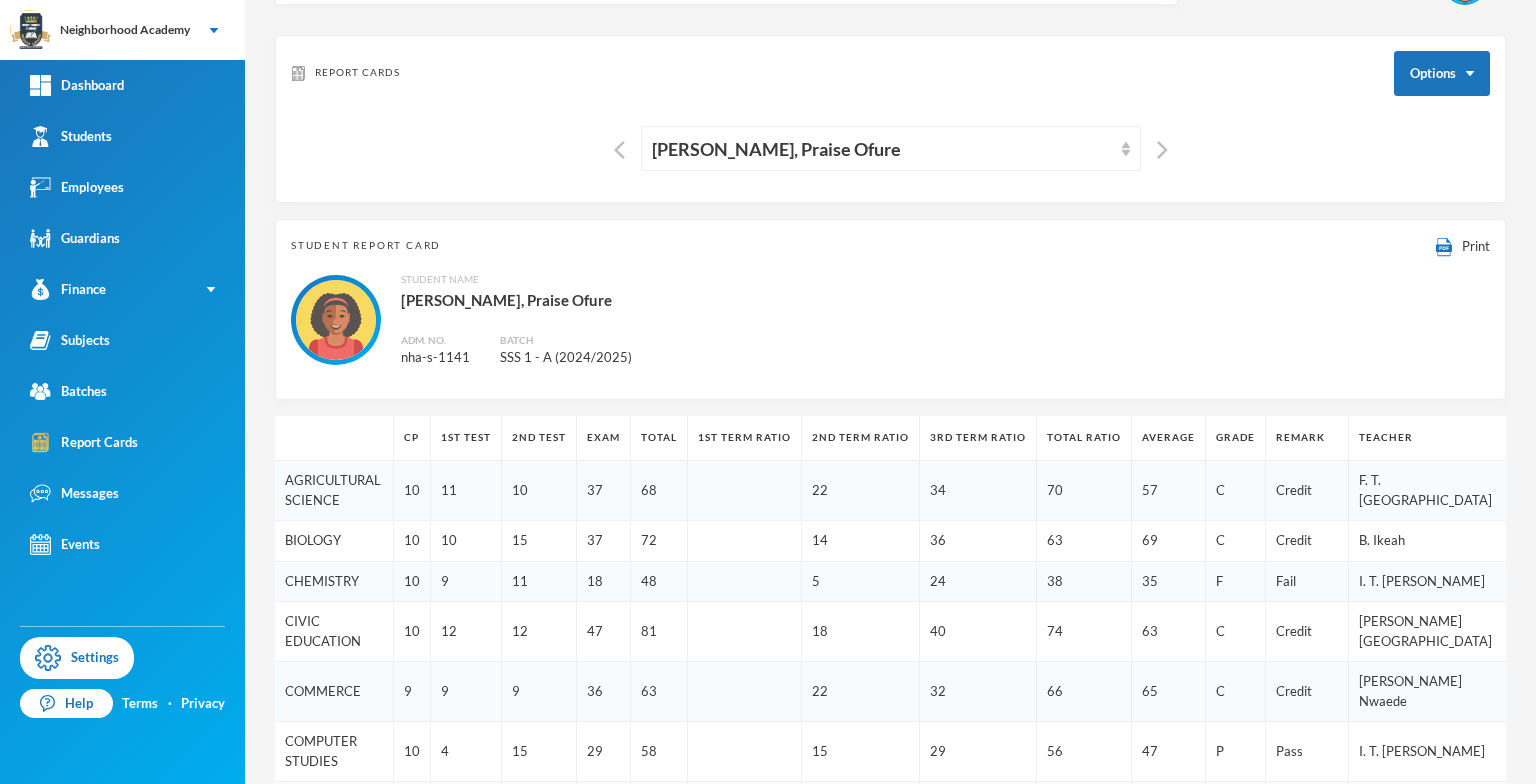 scroll, scrollTop: 0, scrollLeft: 0, axis: both 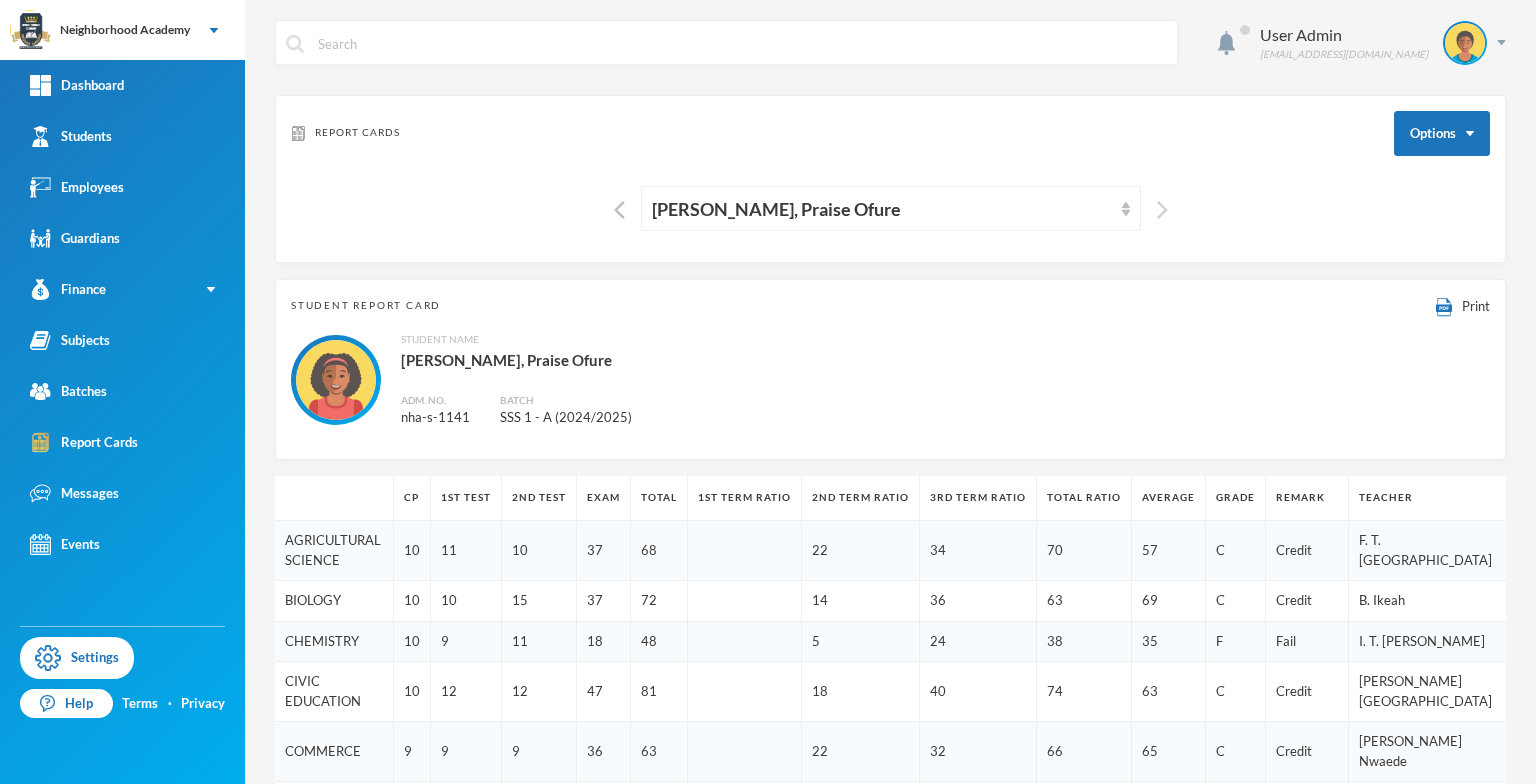 click at bounding box center [1162, 210] 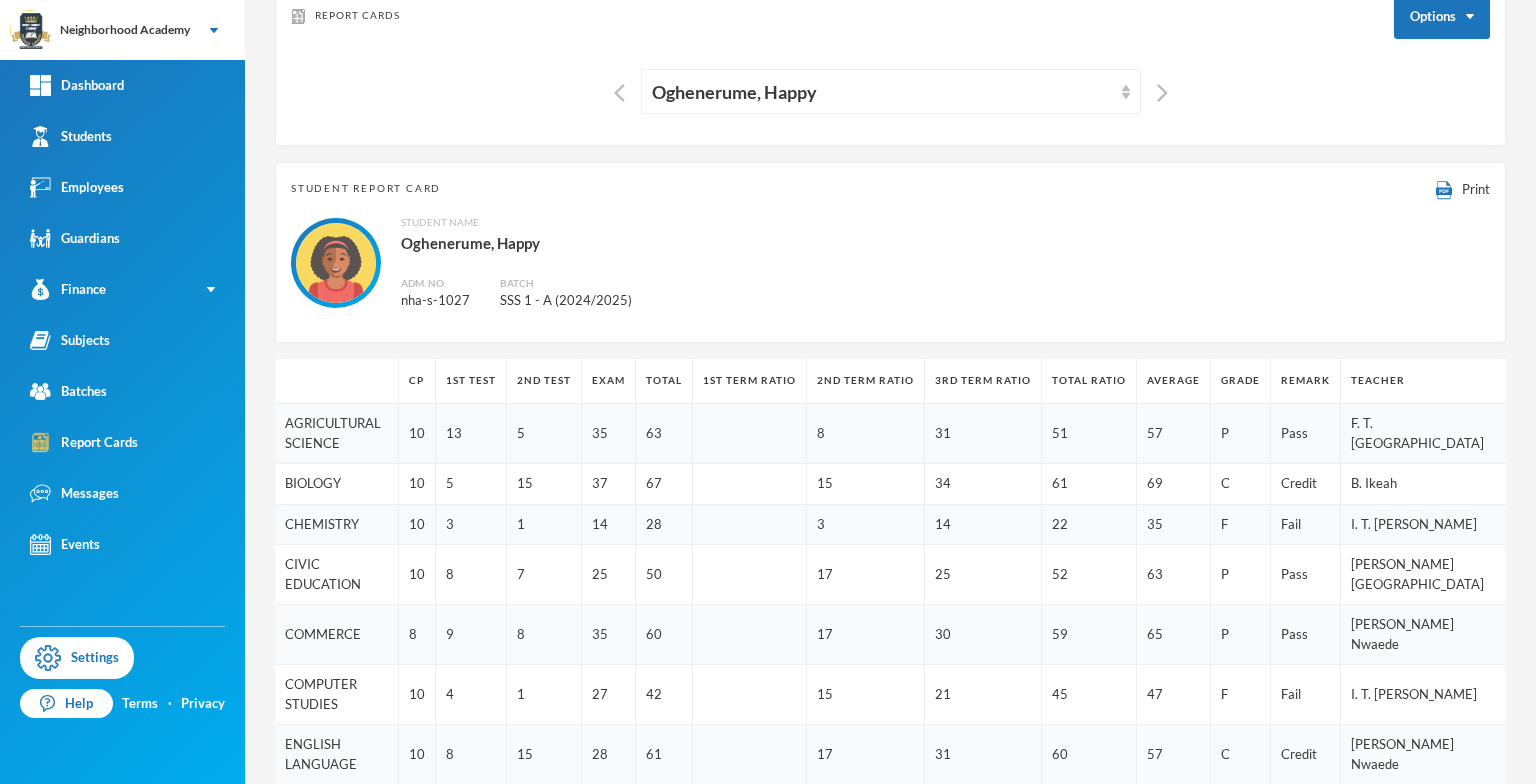 scroll, scrollTop: 0, scrollLeft: 0, axis: both 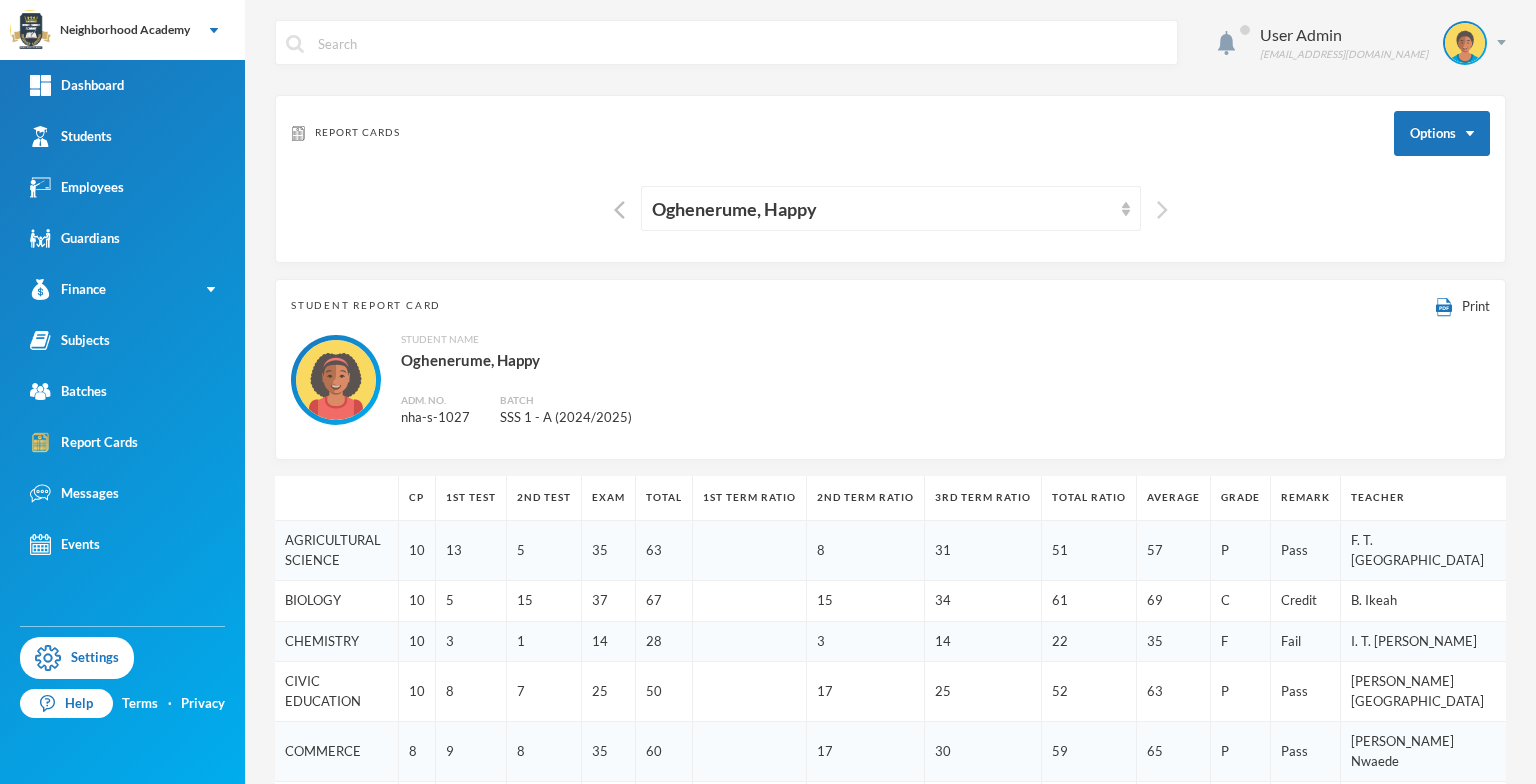 click at bounding box center [1162, 210] 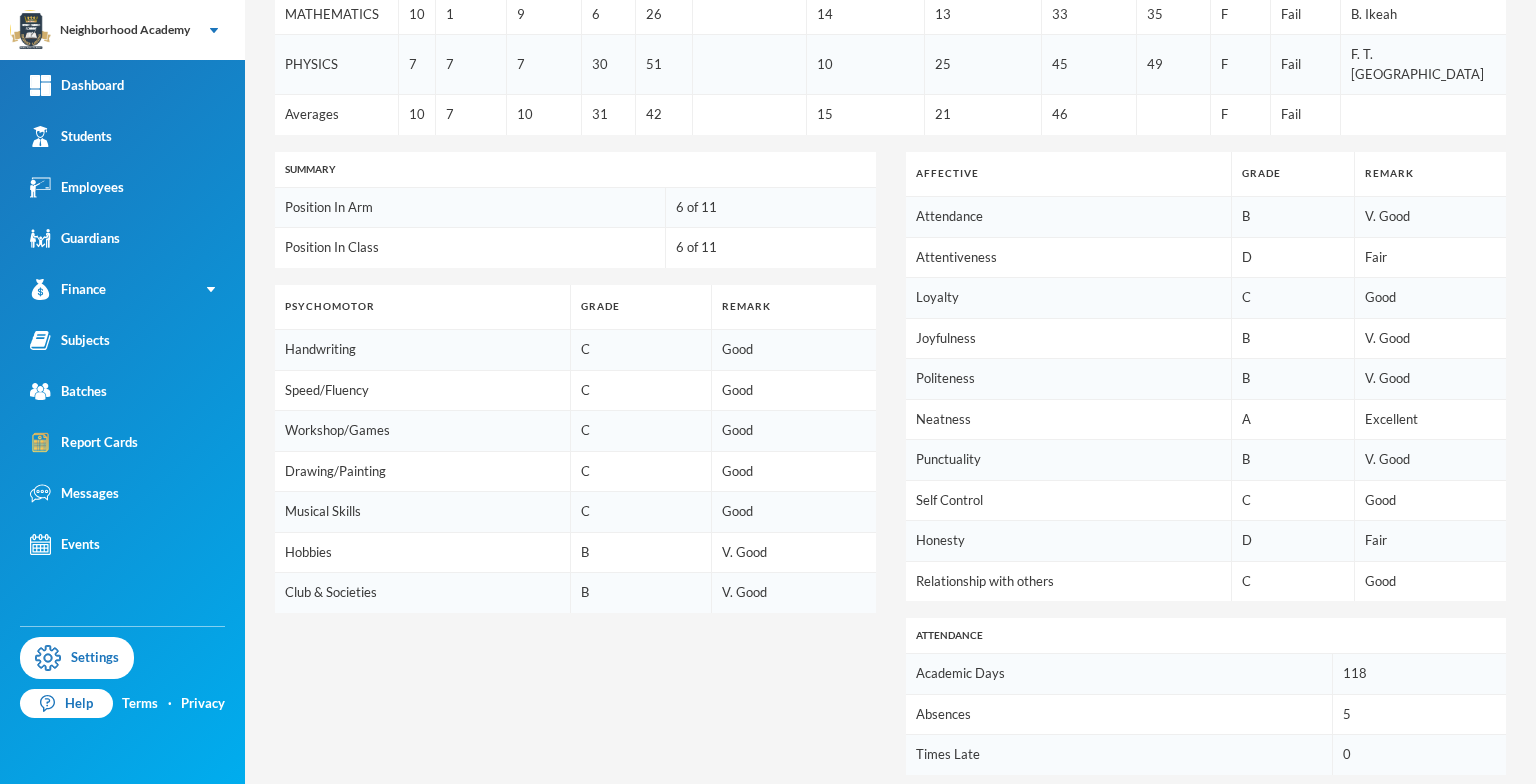 scroll, scrollTop: 1174, scrollLeft: 0, axis: vertical 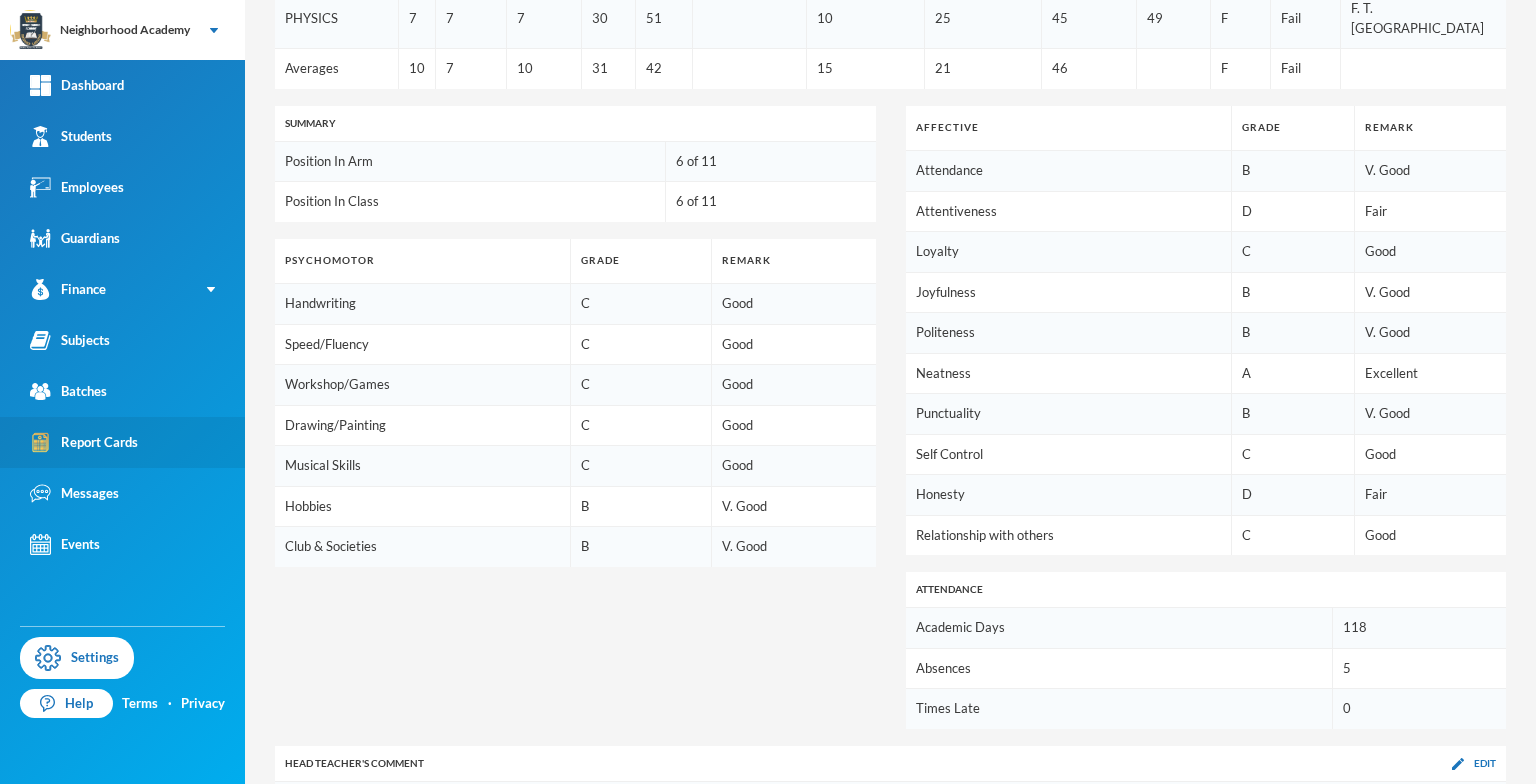 click on "Report Cards" at bounding box center [84, 442] 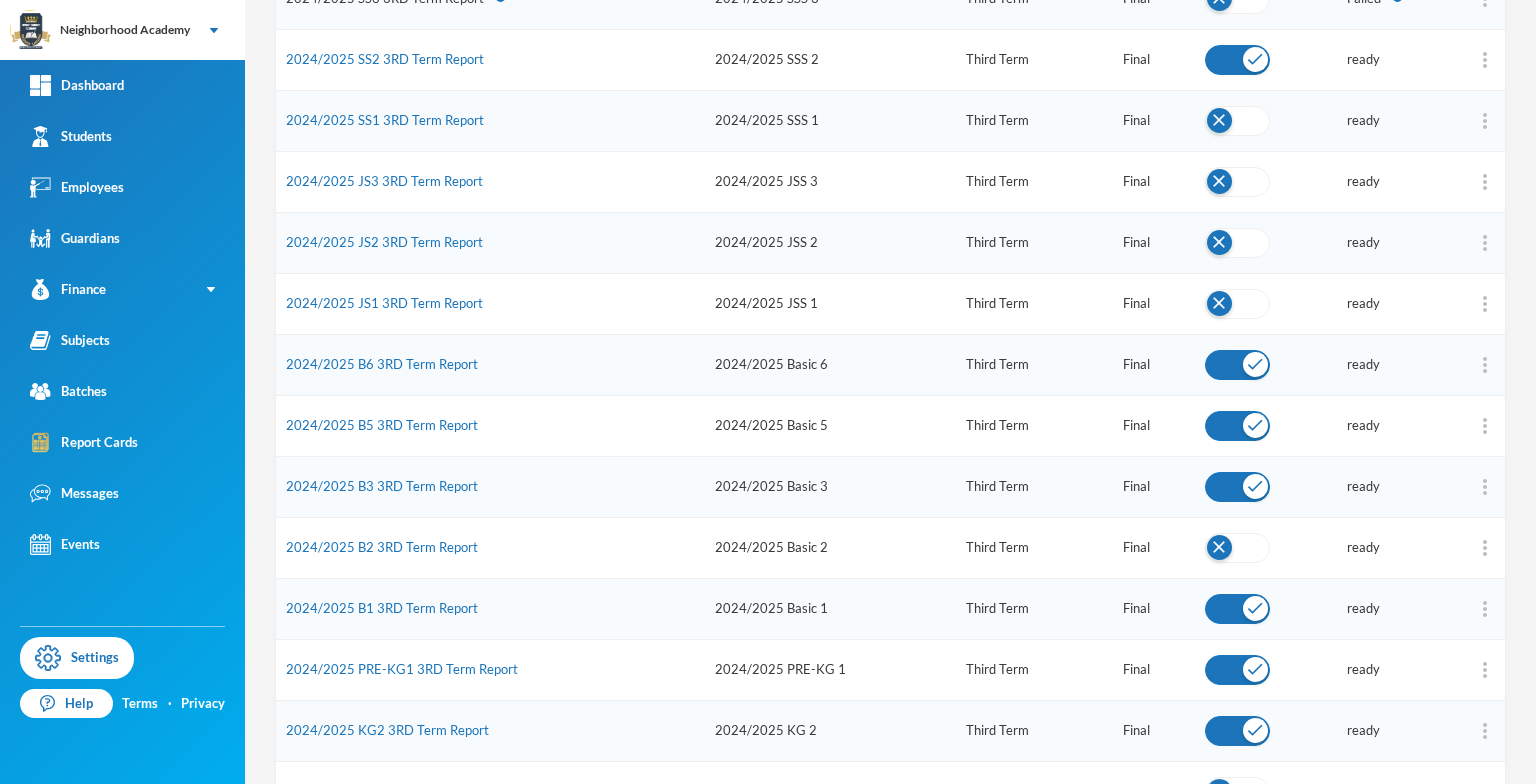 scroll, scrollTop: 0, scrollLeft: 0, axis: both 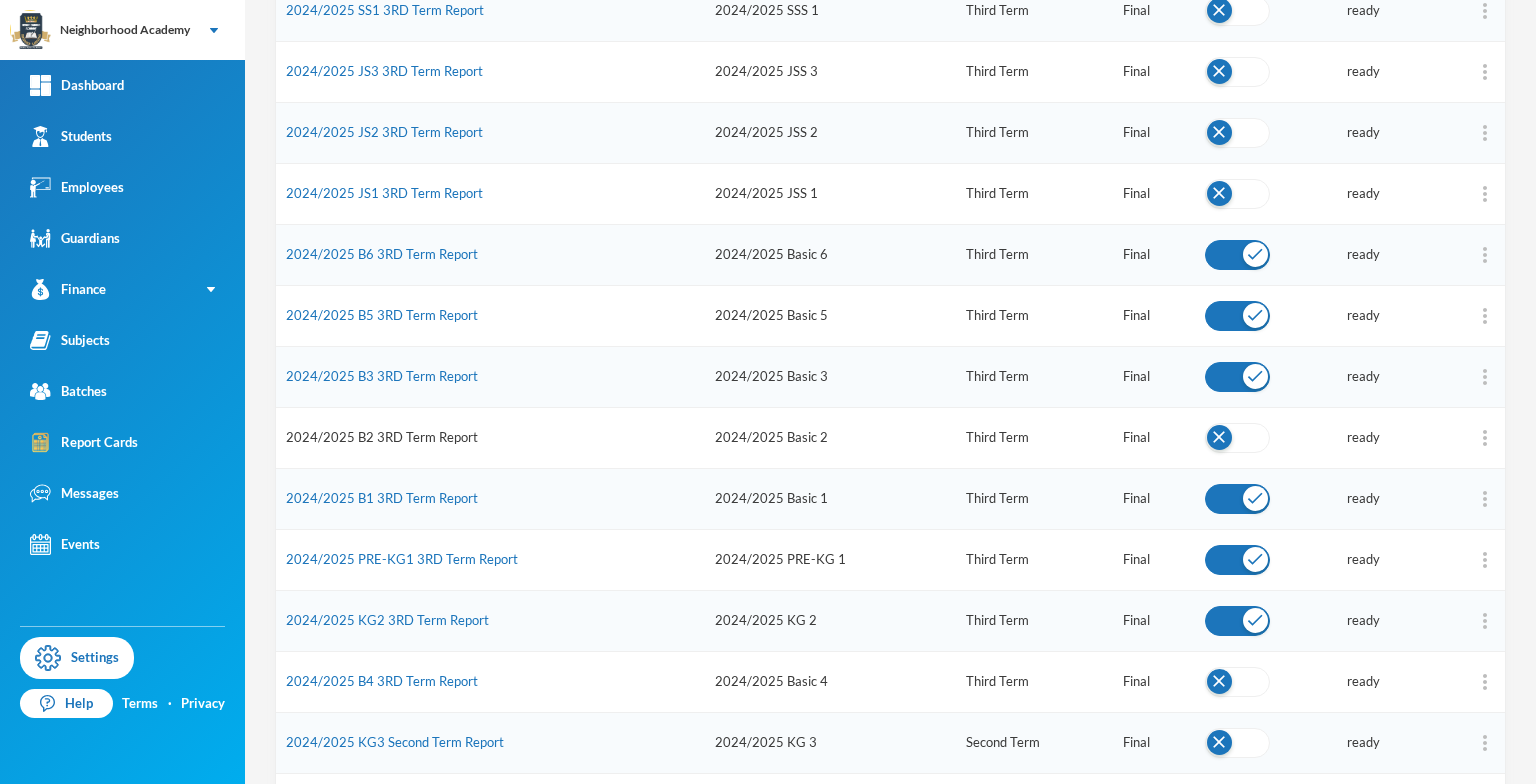click on "2024/2025 B2 3RD Term Report" at bounding box center (382, 437) 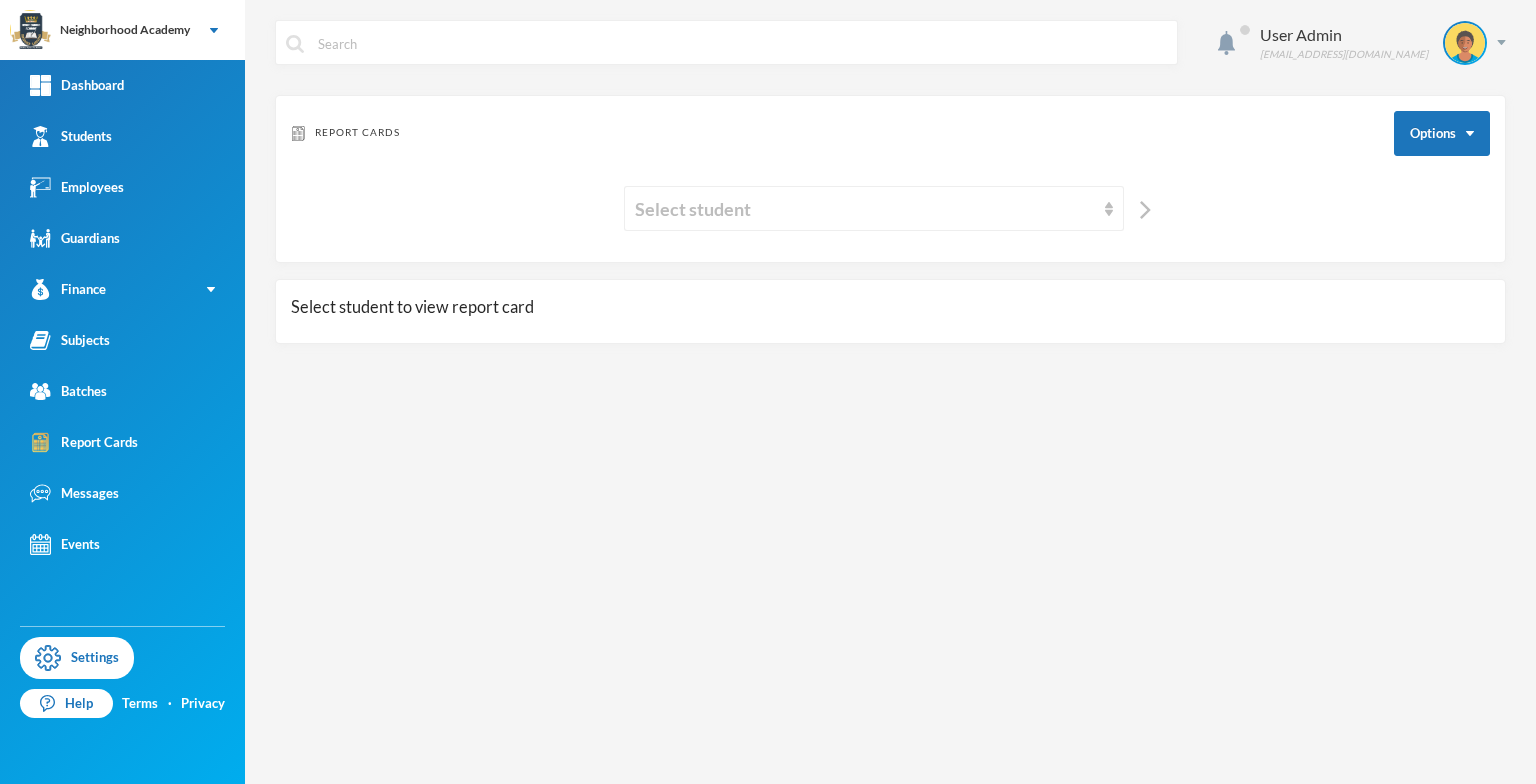 scroll, scrollTop: 0, scrollLeft: 0, axis: both 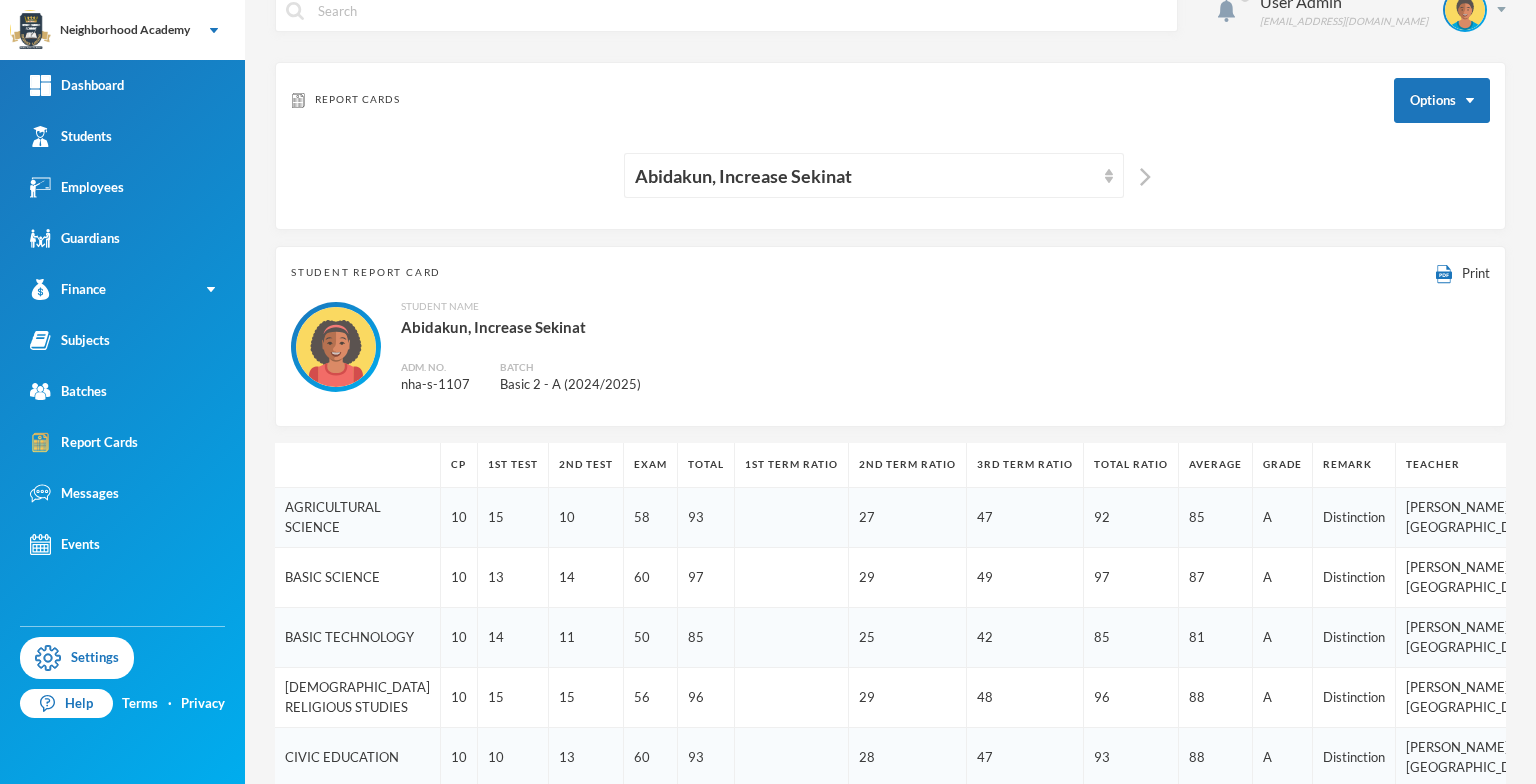 click at bounding box center [1140, 175] 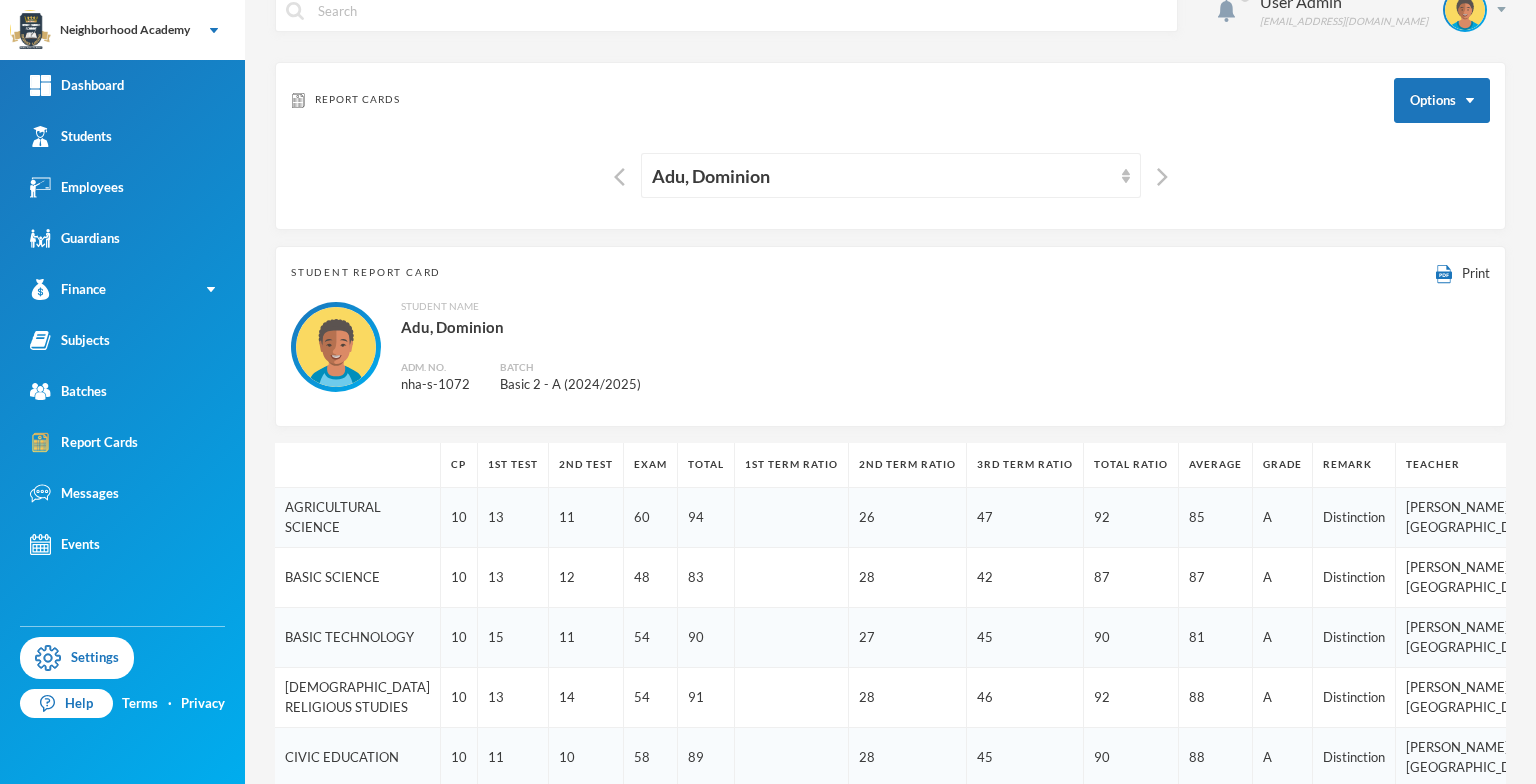 click at bounding box center (1157, 175) 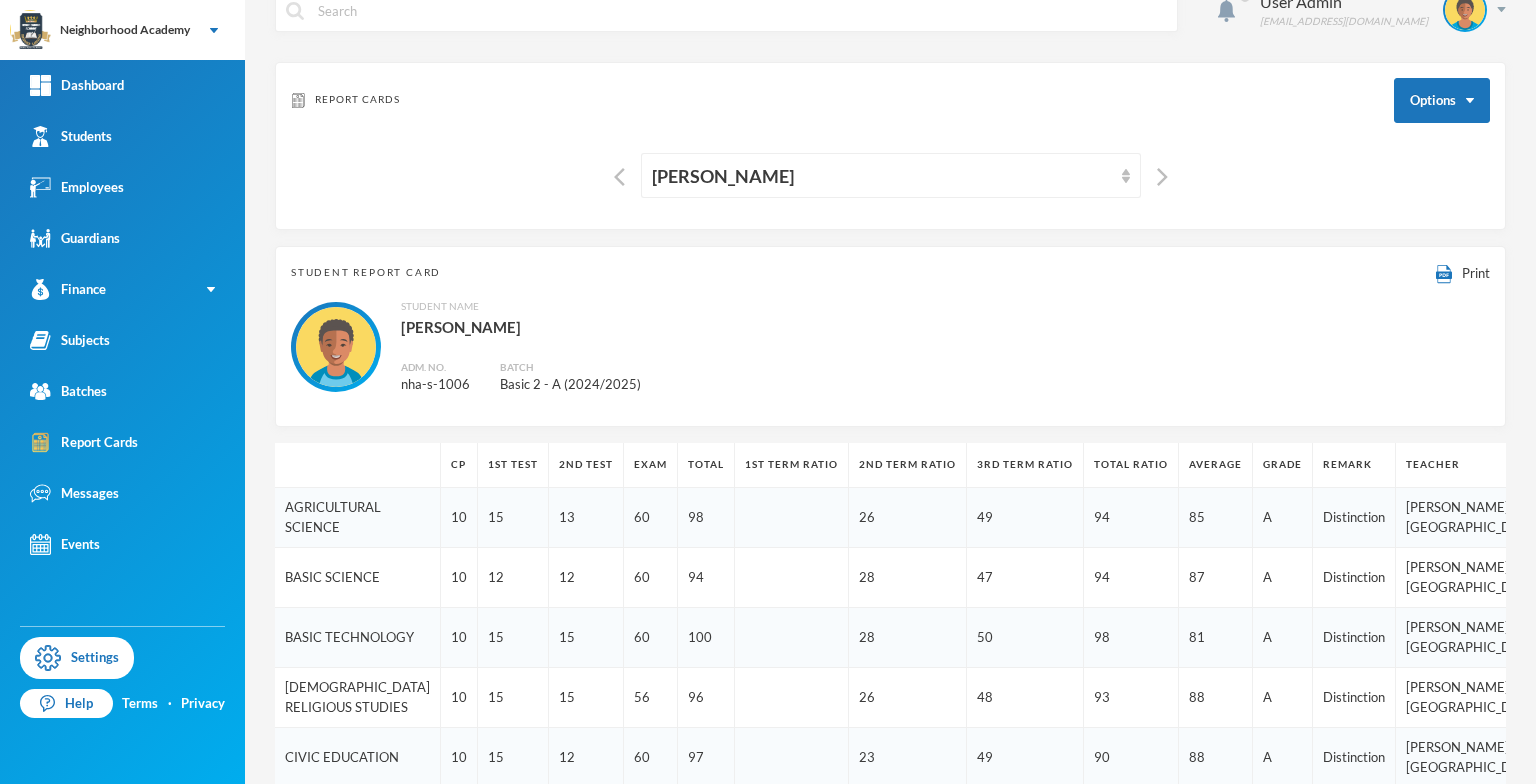 click at bounding box center (1157, 175) 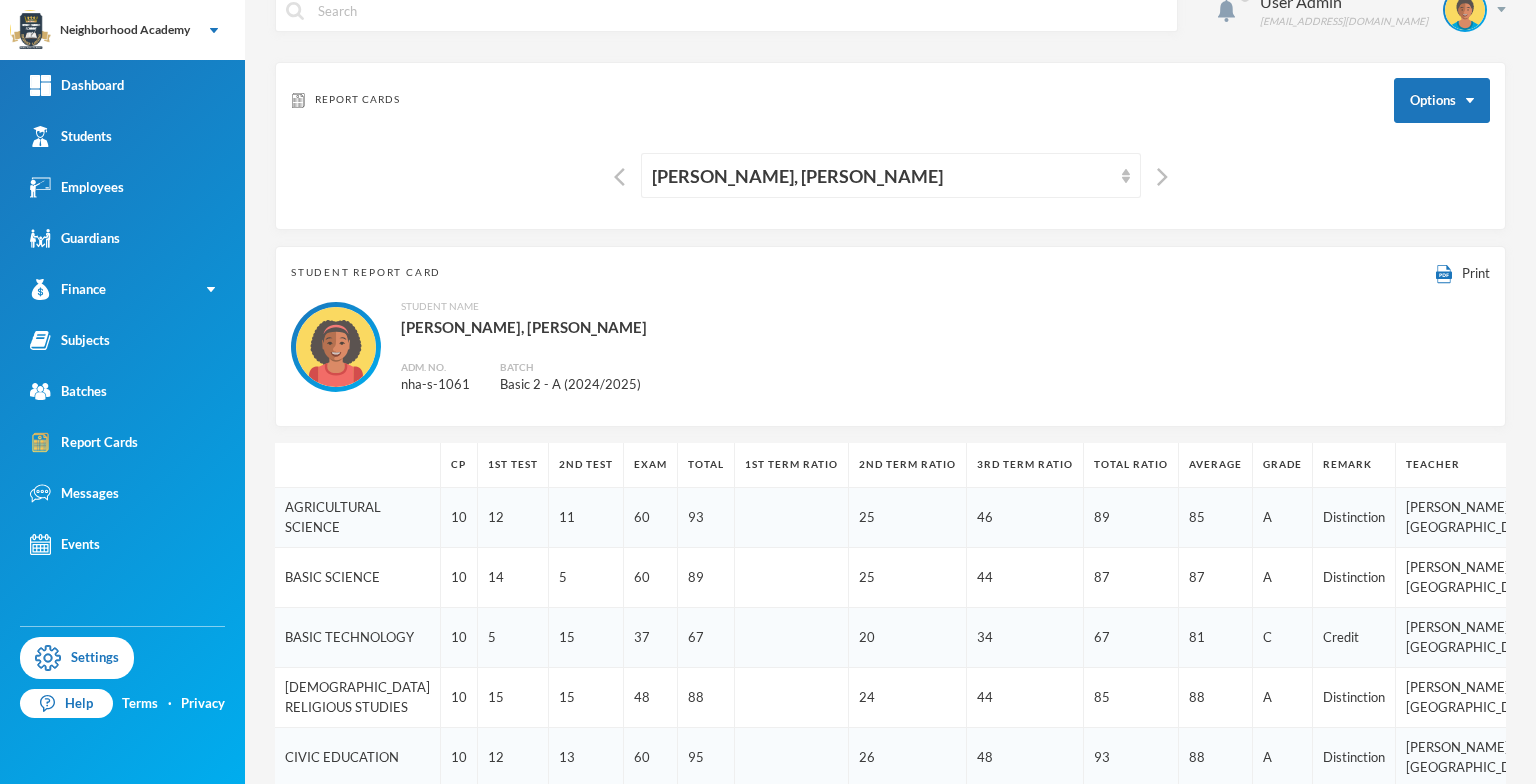 click at bounding box center (1157, 175) 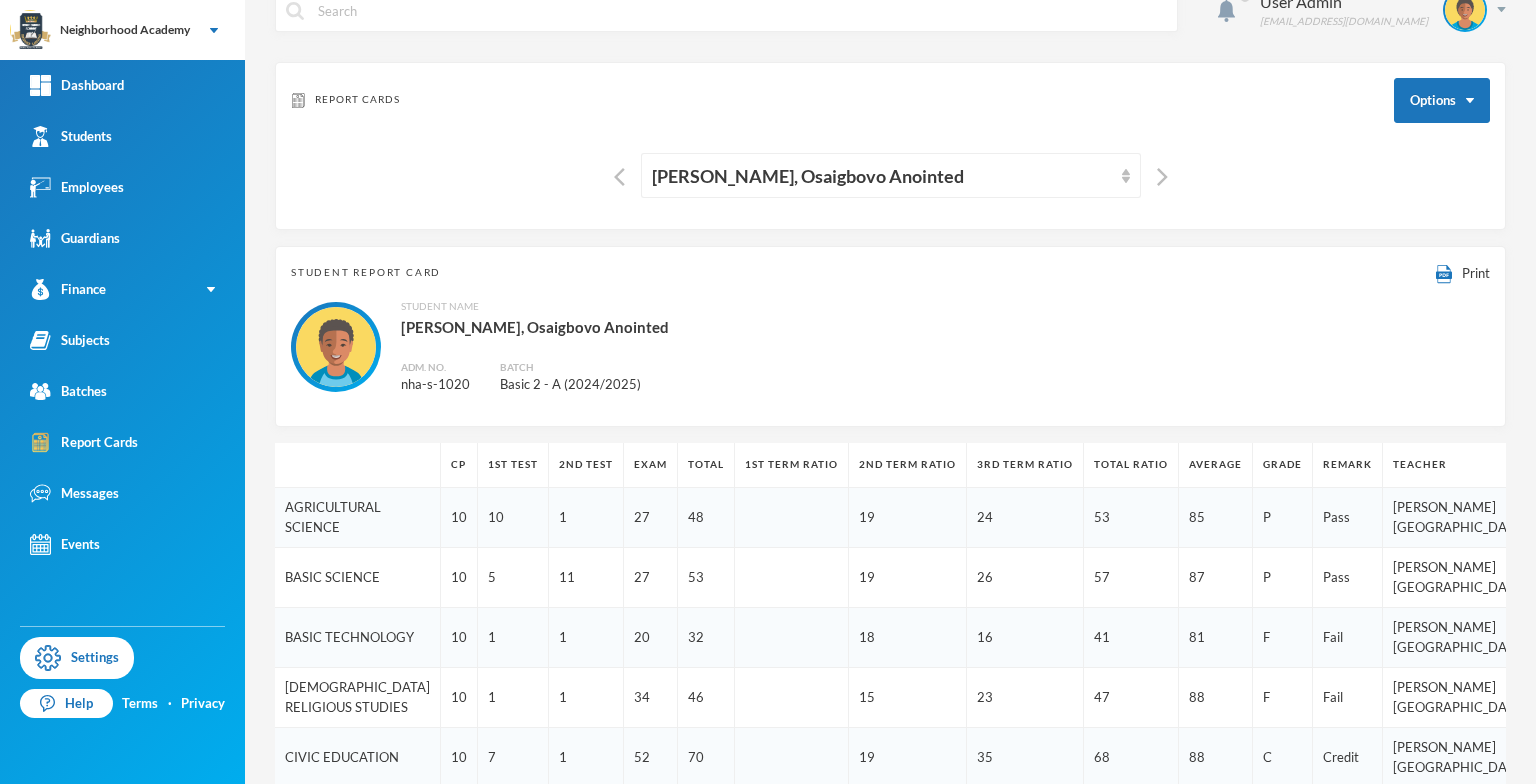 click at bounding box center (1157, 175) 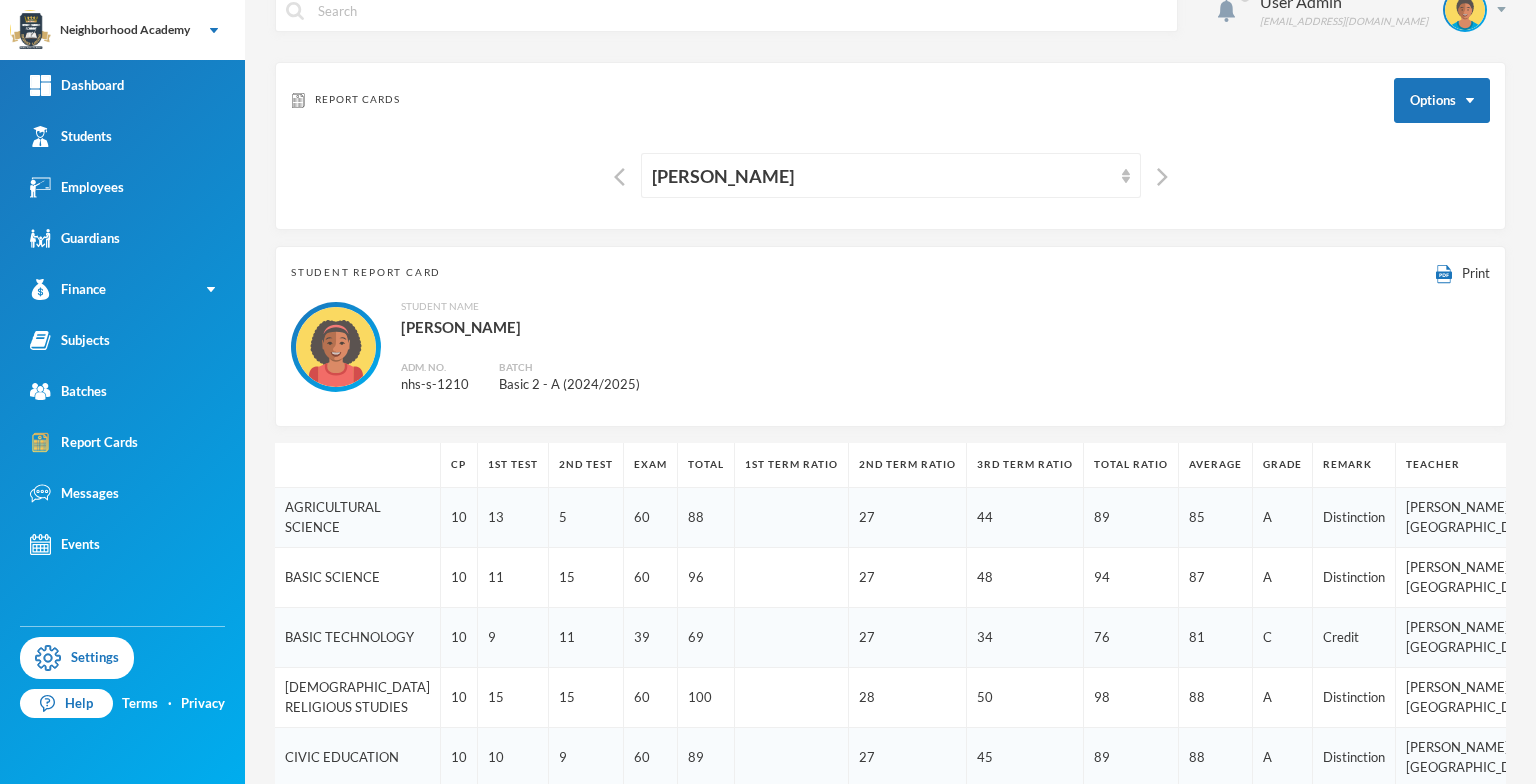 click at bounding box center (1157, 175) 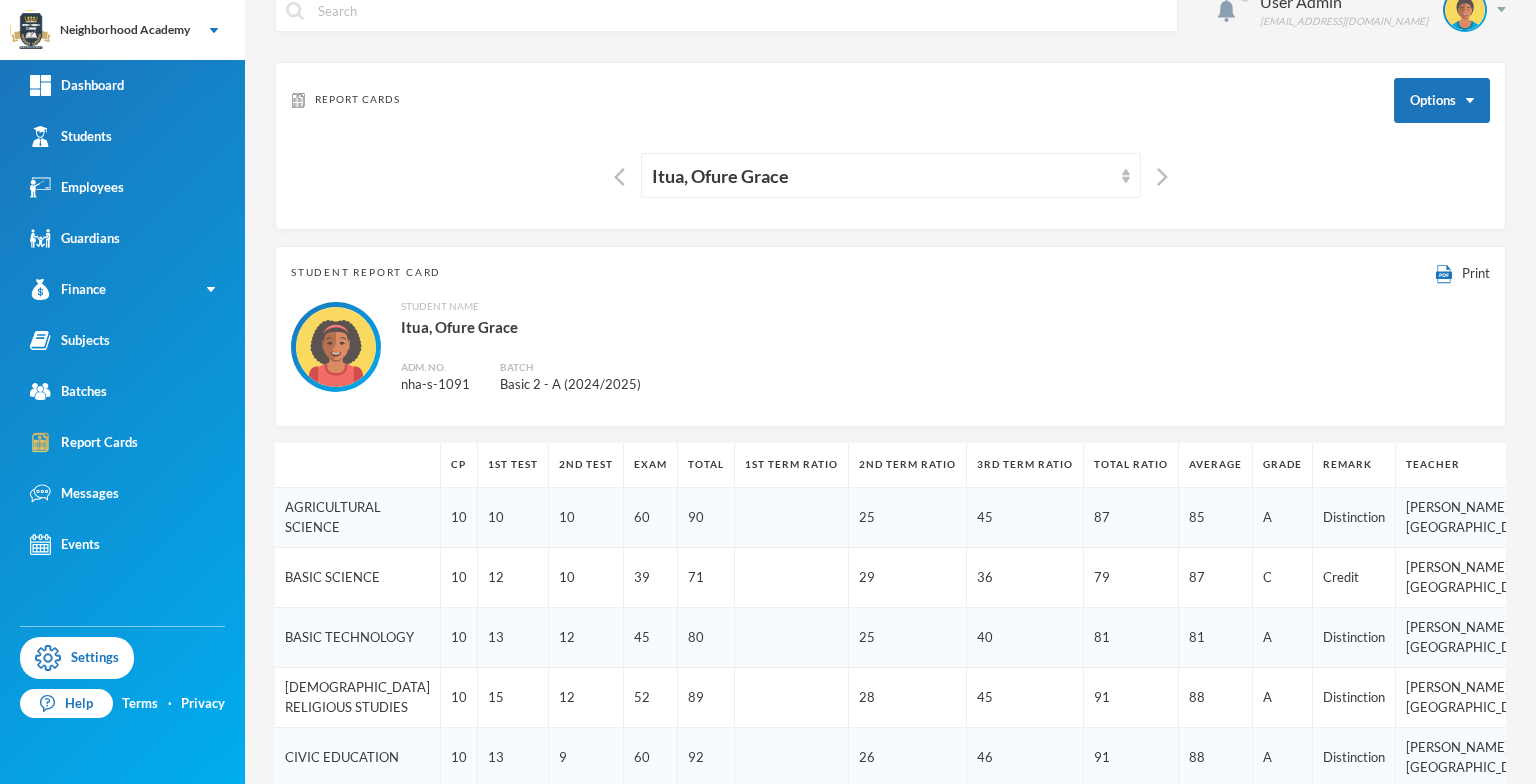 click at bounding box center (1157, 175) 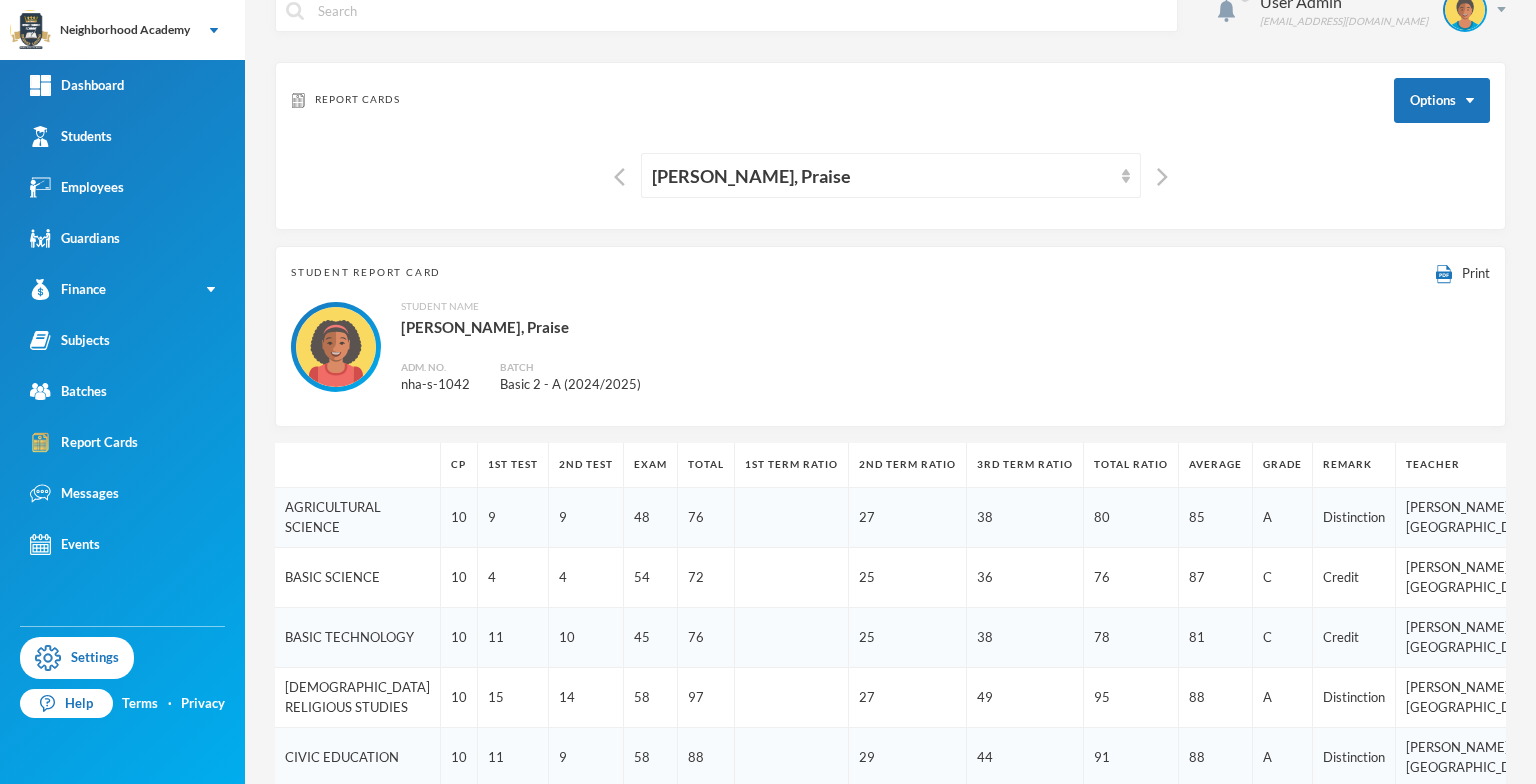 click at bounding box center [1157, 175] 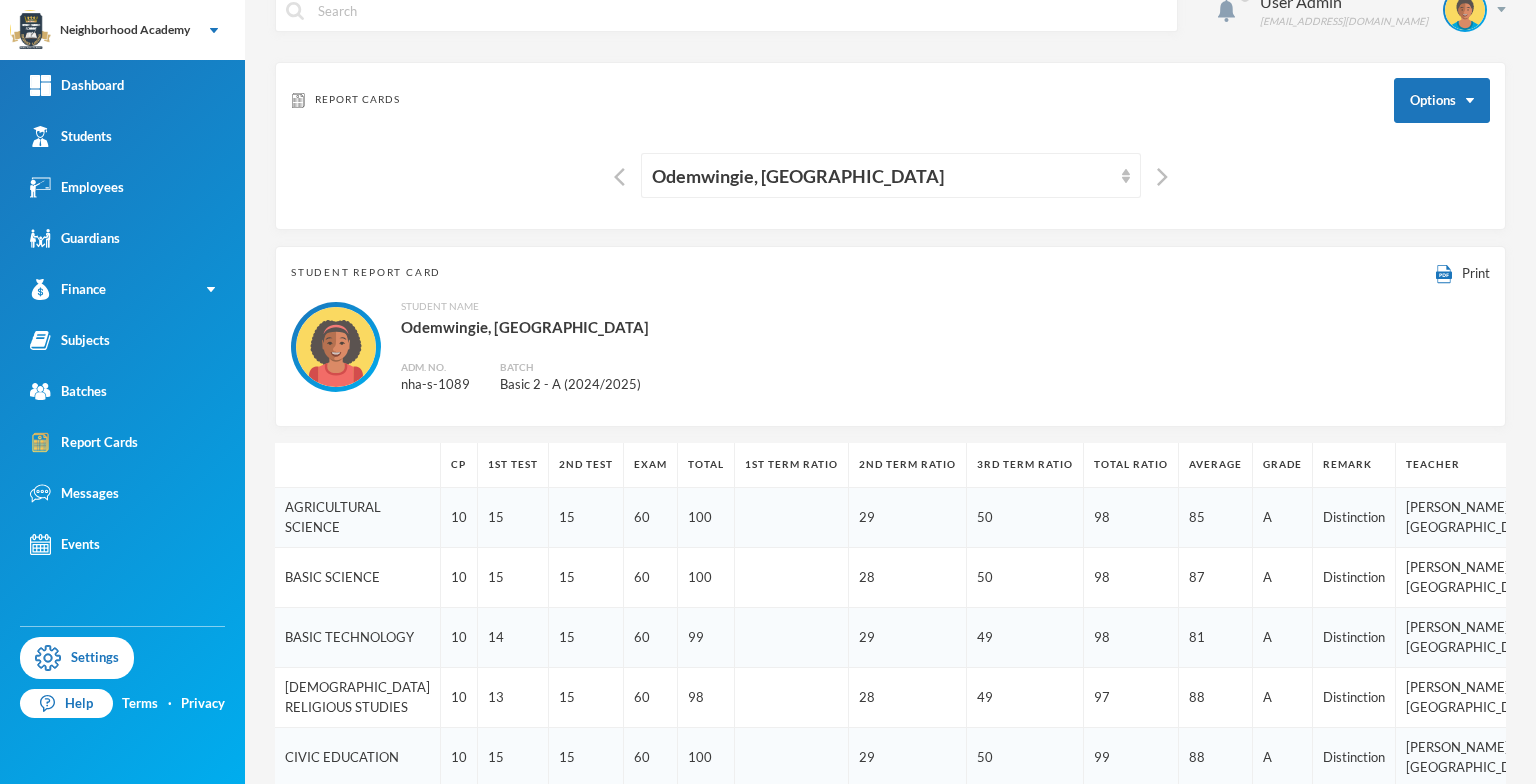 click at bounding box center (1157, 175) 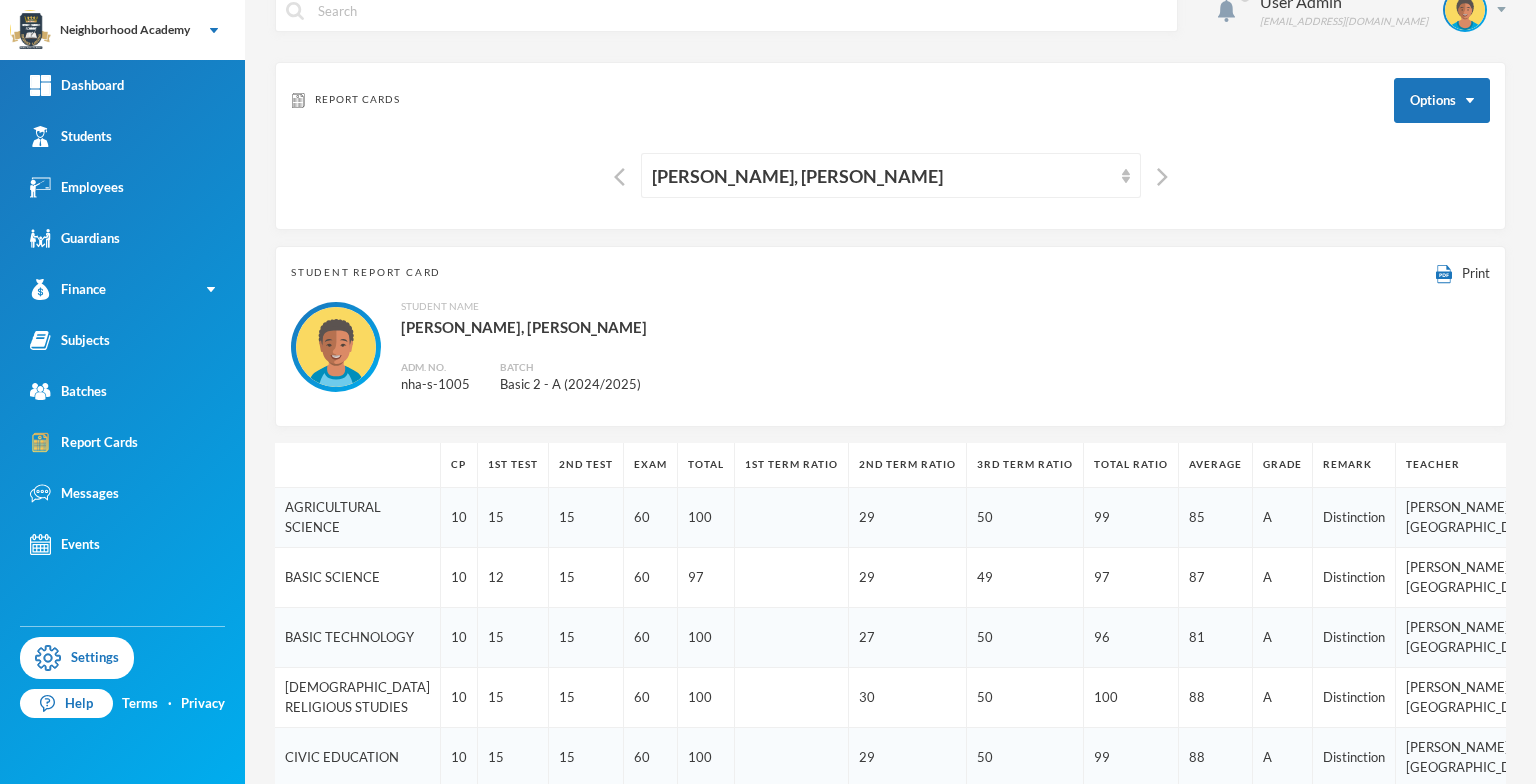 click at bounding box center [1157, 175] 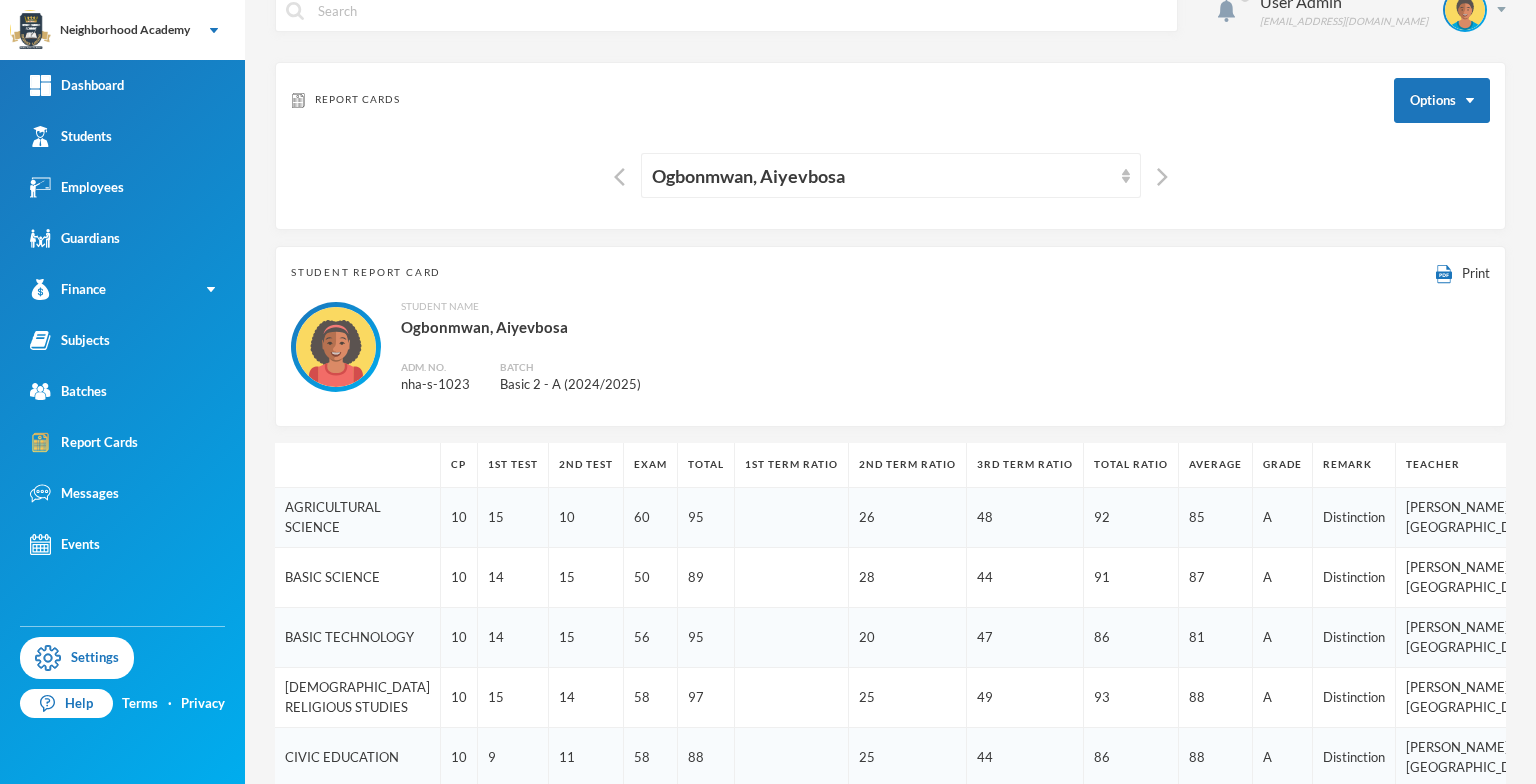 click at bounding box center [1157, 175] 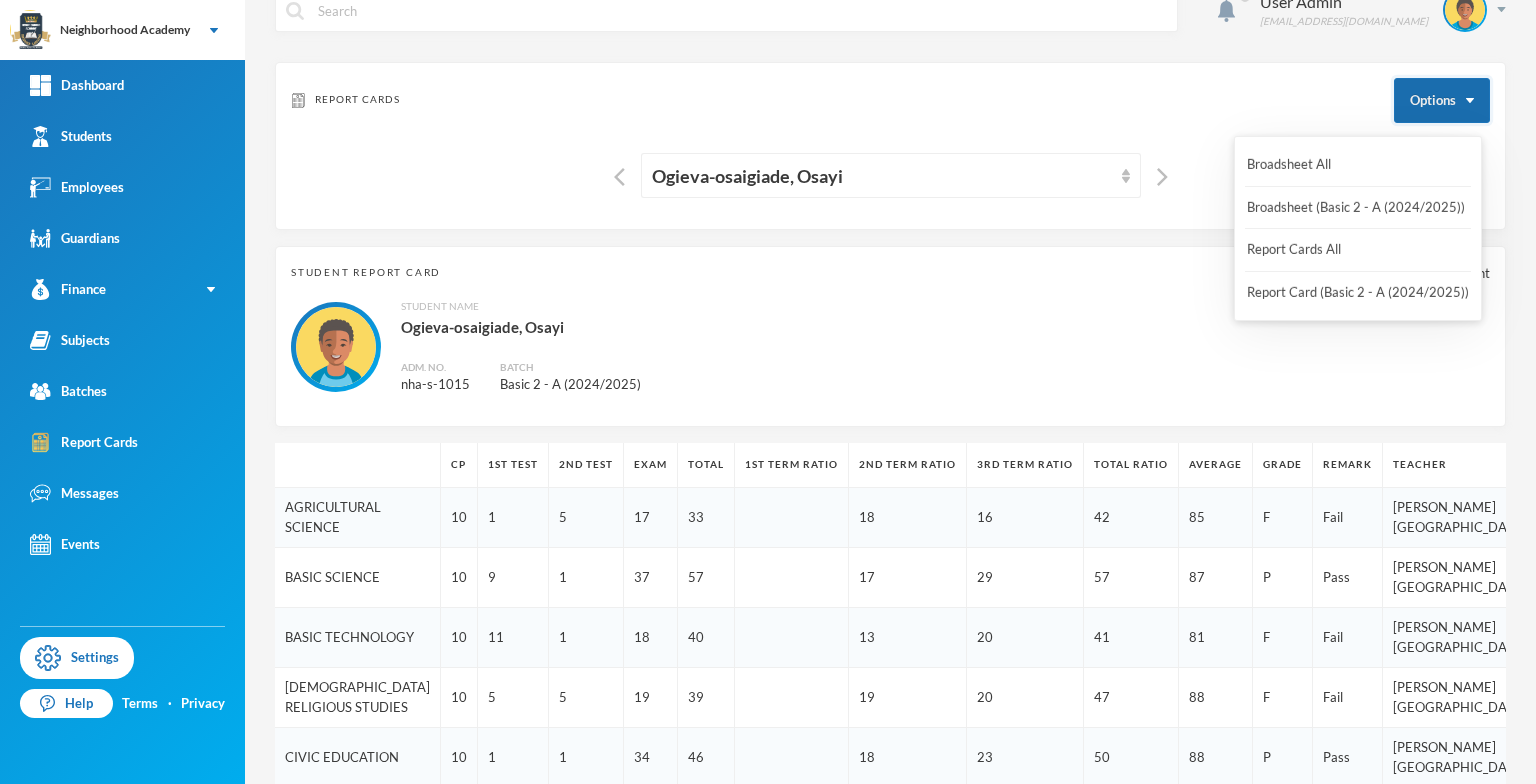 click on "Options" at bounding box center [1442, 100] 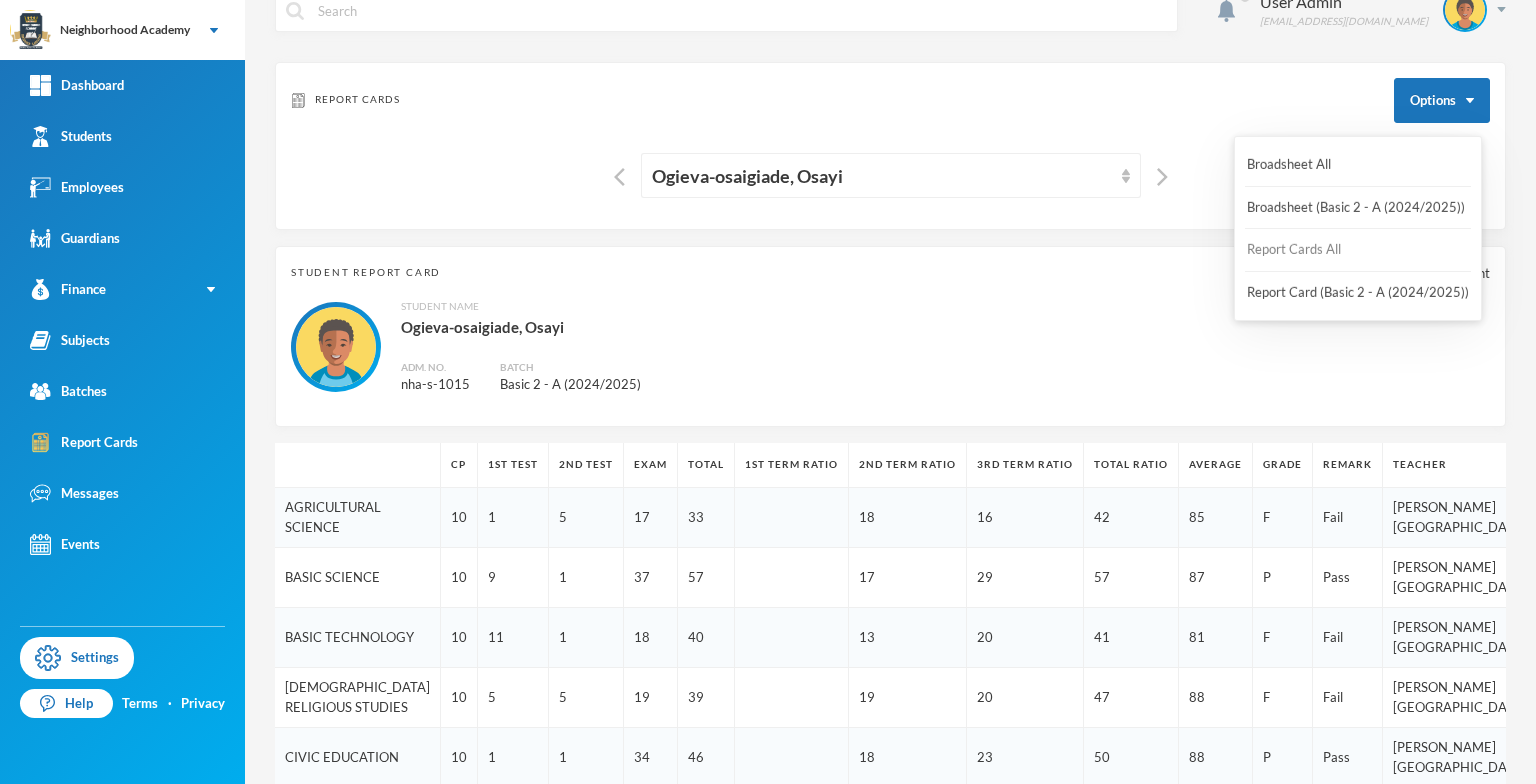 click on "Report Cards All" at bounding box center (1294, 250) 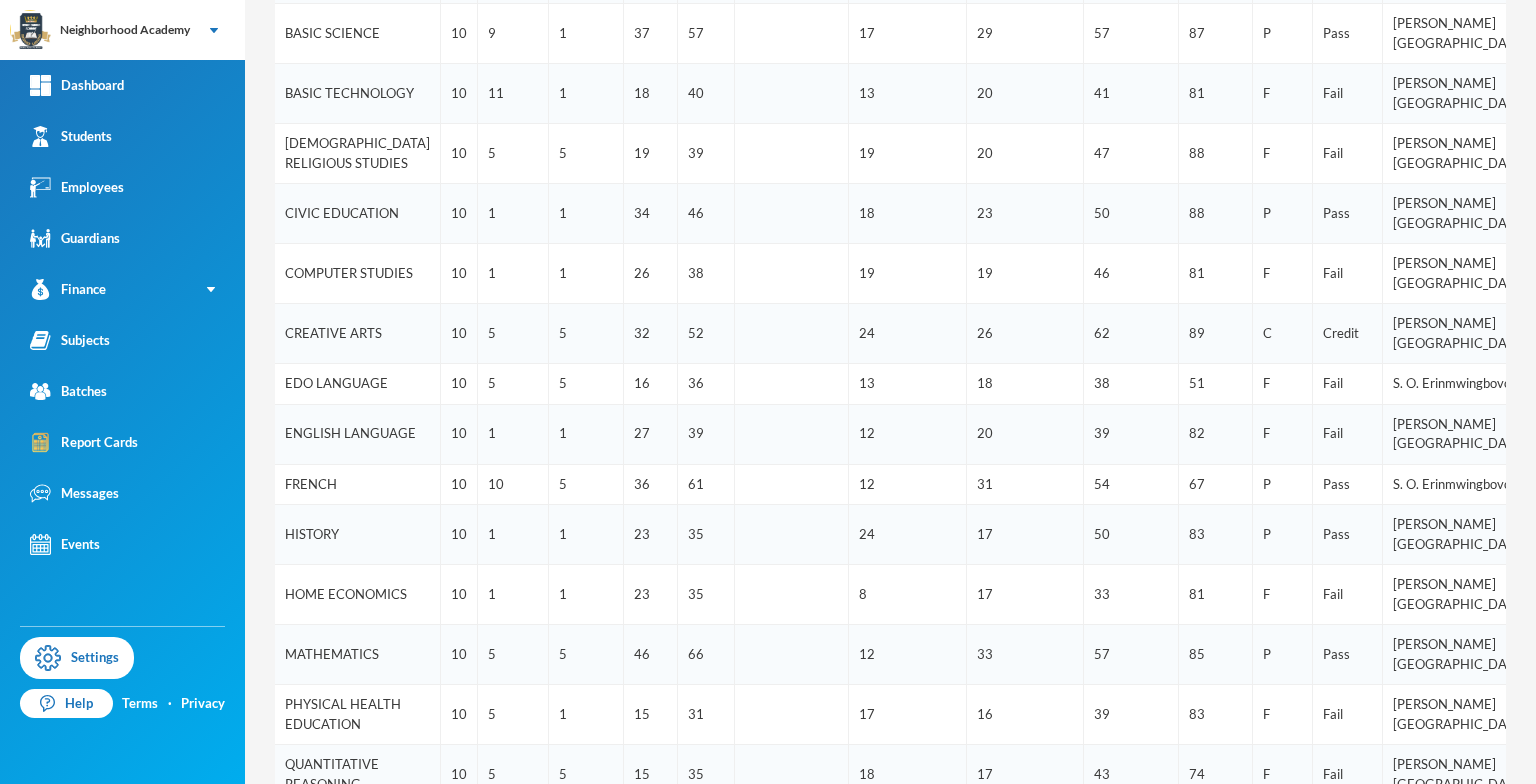 scroll, scrollTop: 513, scrollLeft: 0, axis: vertical 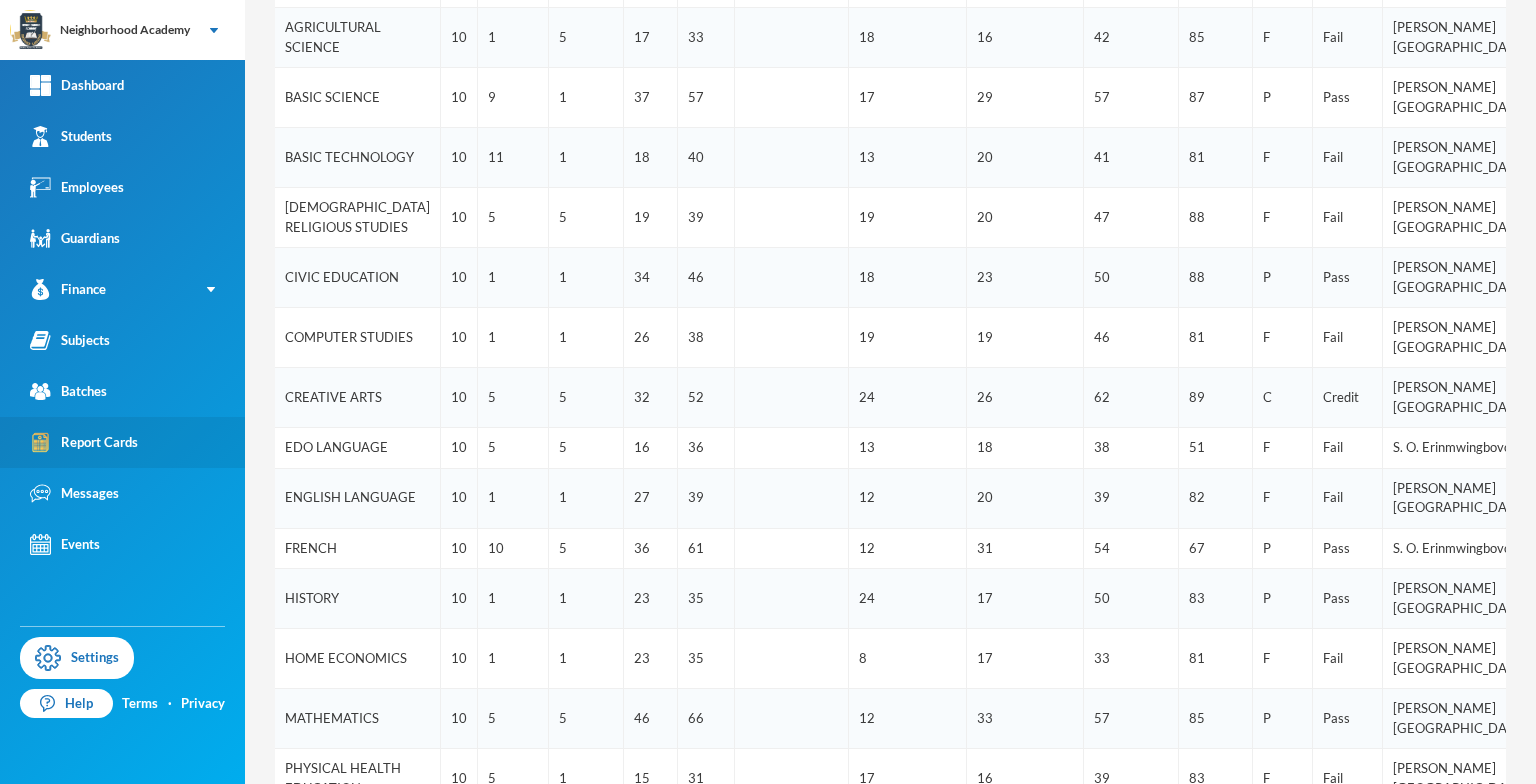 click on "Report Cards" at bounding box center (84, 442) 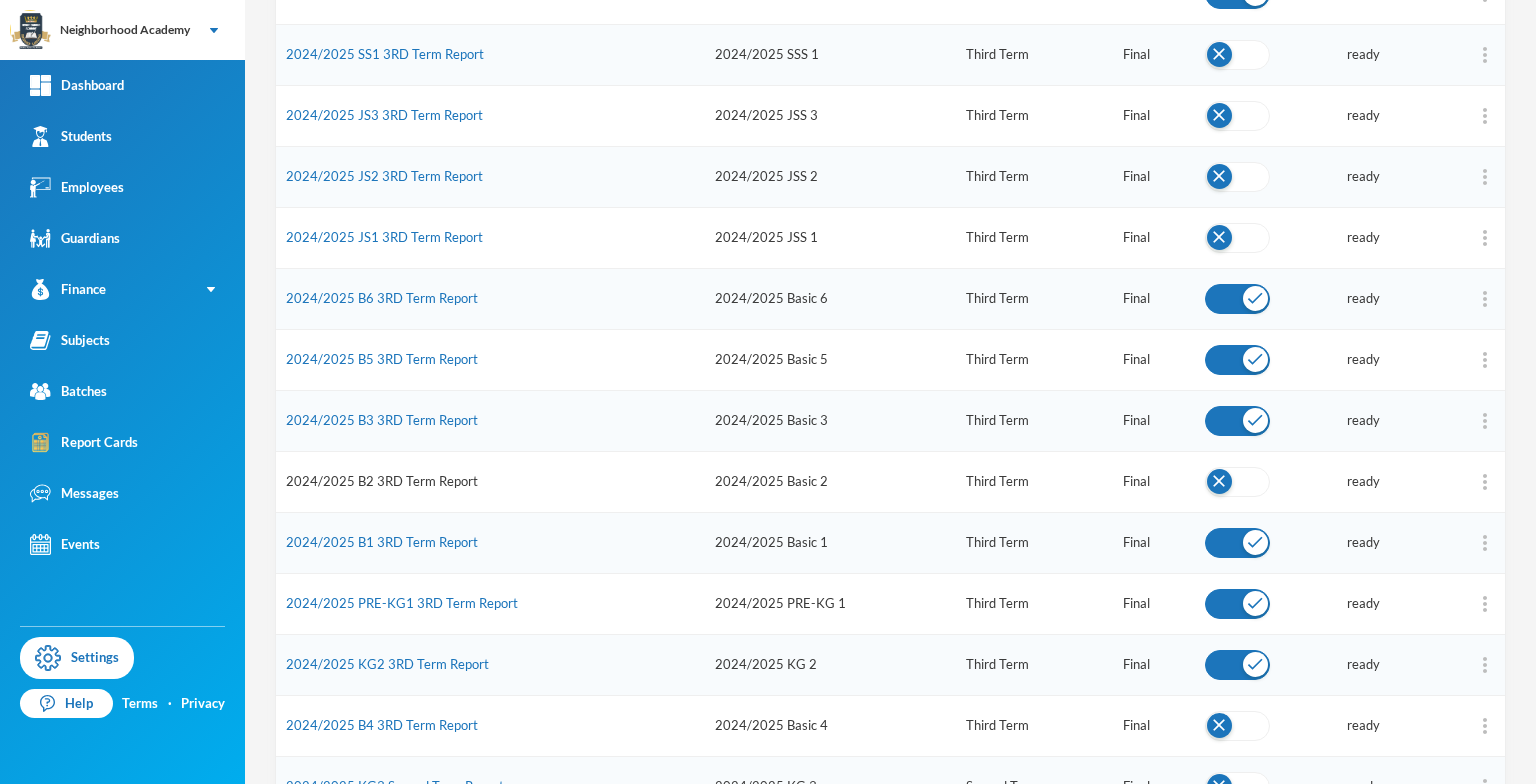 scroll, scrollTop: 690, scrollLeft: 0, axis: vertical 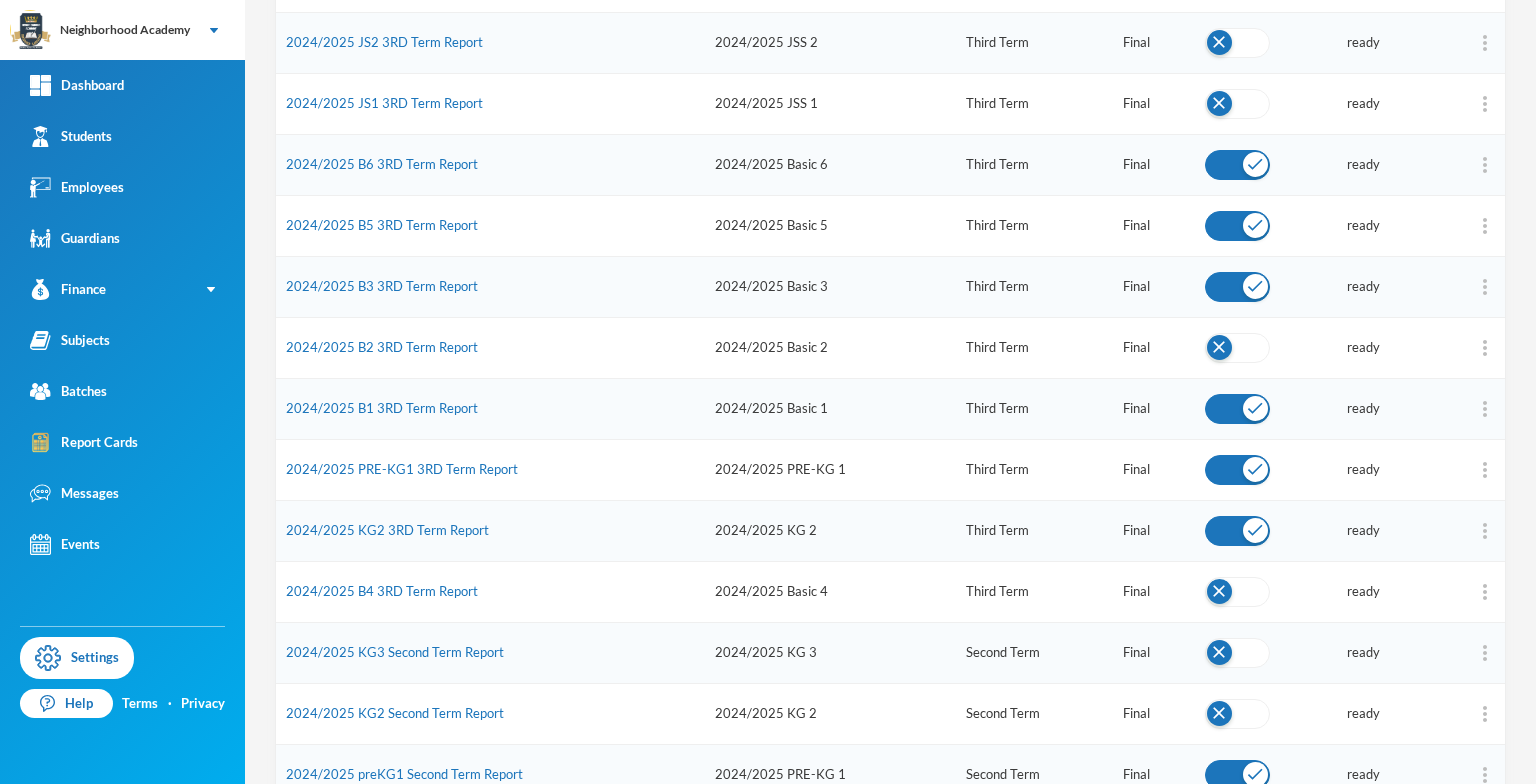 click at bounding box center (1237, 348) 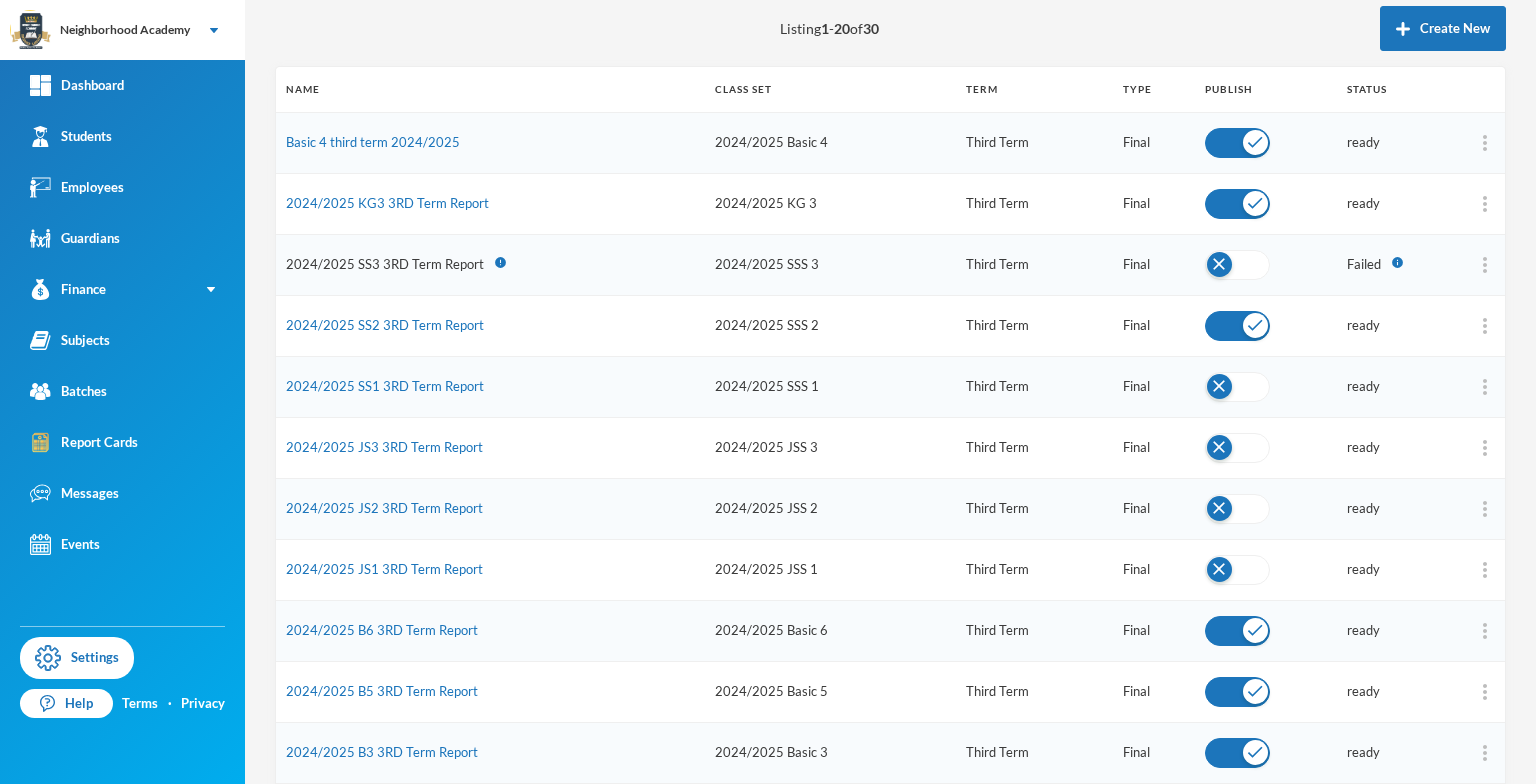 scroll, scrollTop: 190, scrollLeft: 0, axis: vertical 